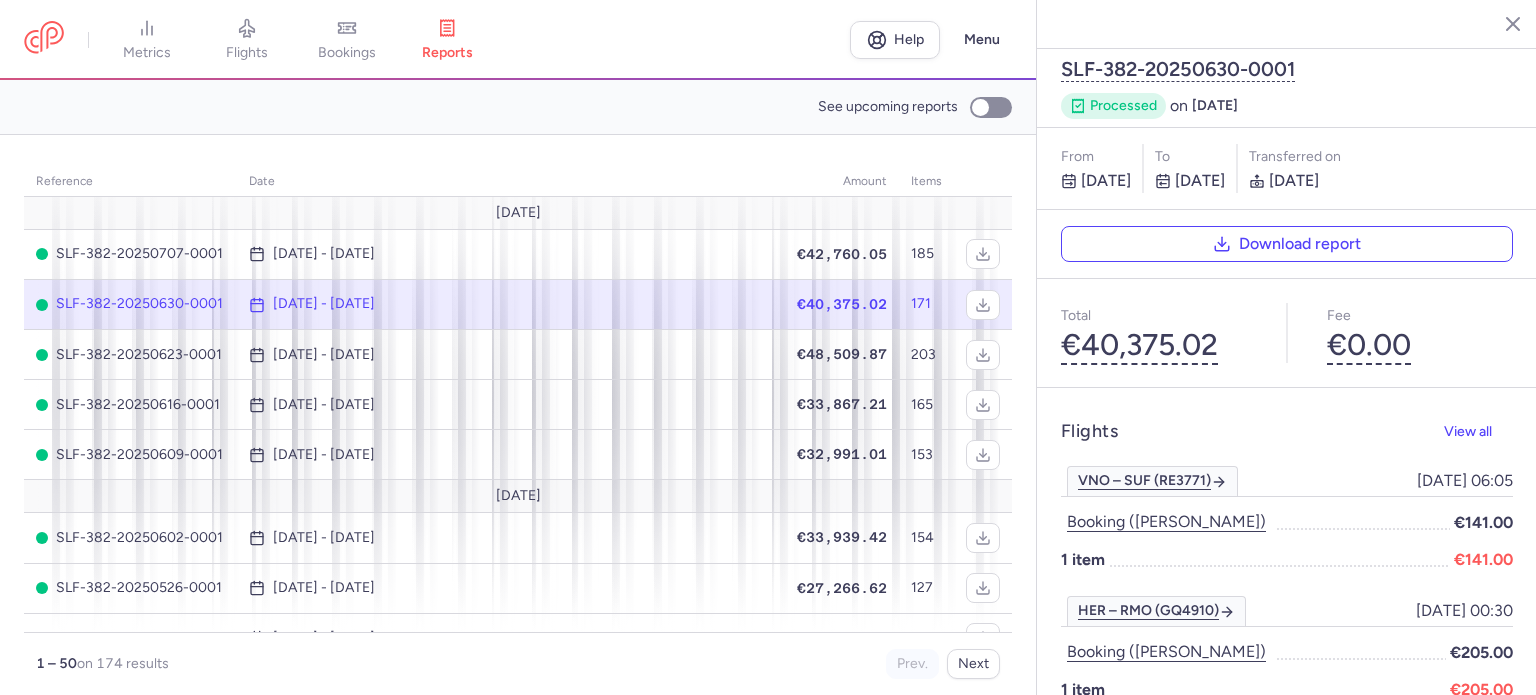 scroll, scrollTop: 0, scrollLeft: 0, axis: both 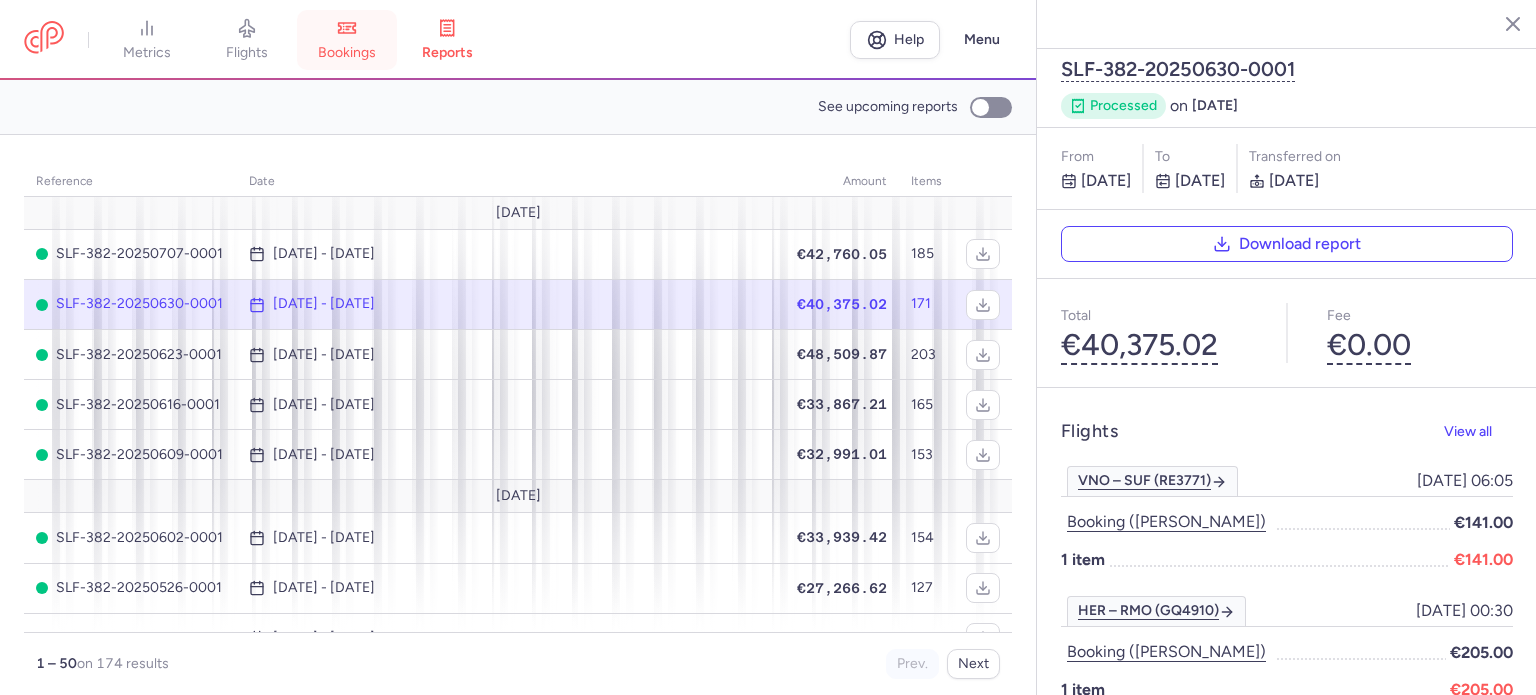 click 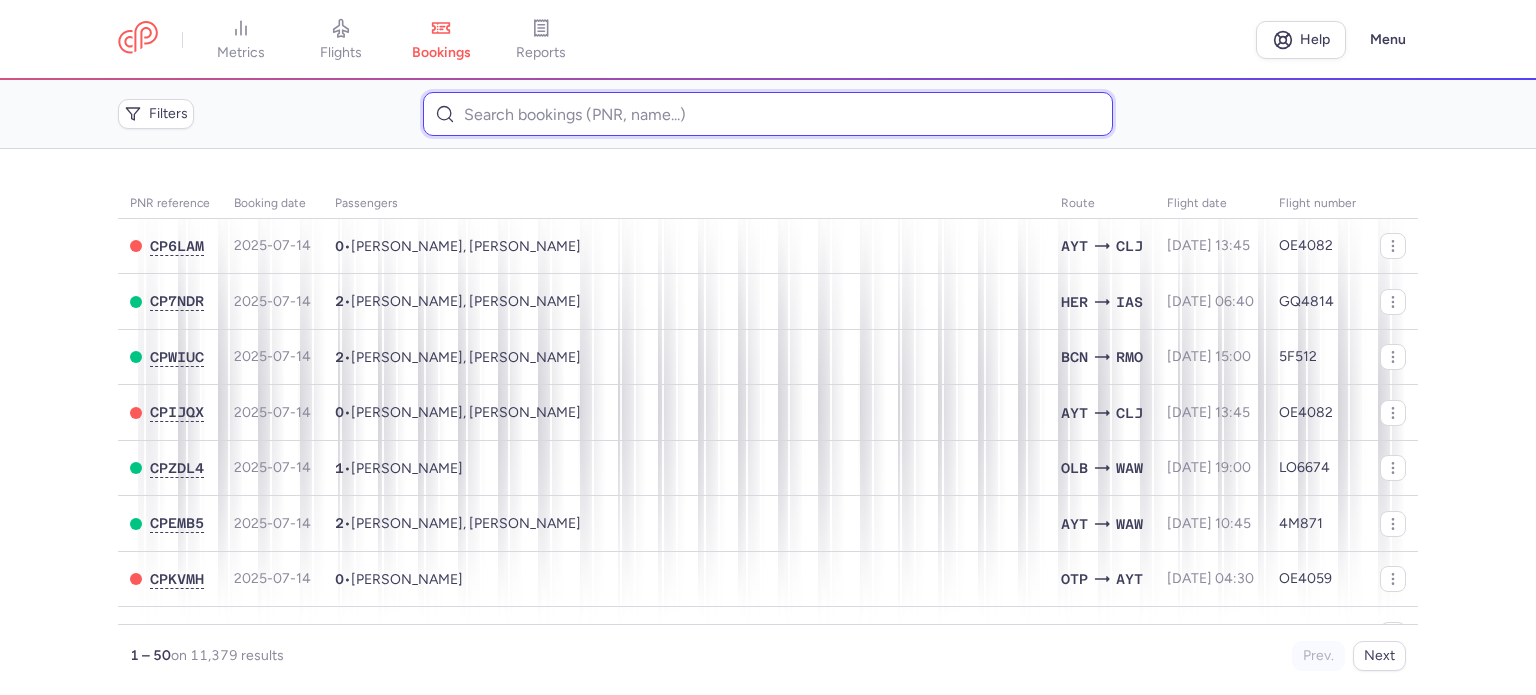 paste on "[PERSON_NAME]" 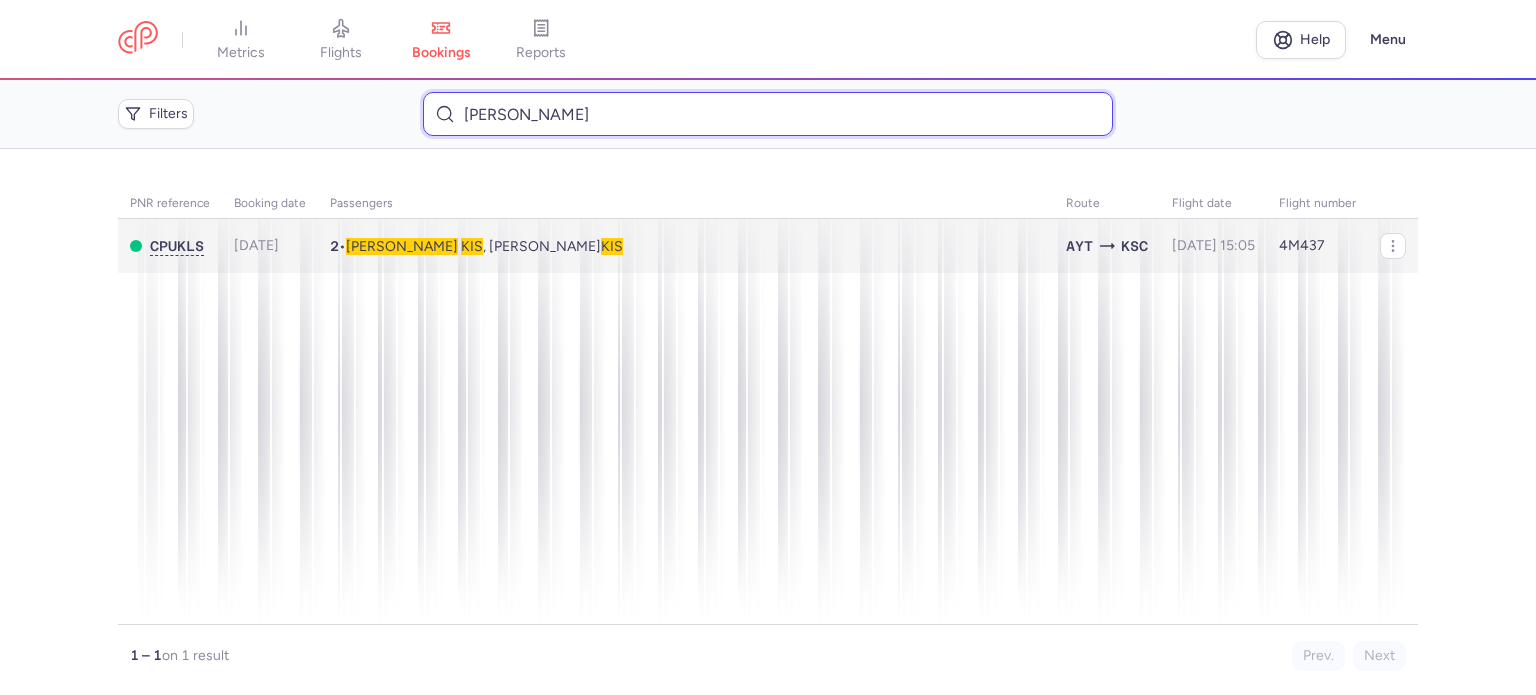 type on "[PERSON_NAME]" 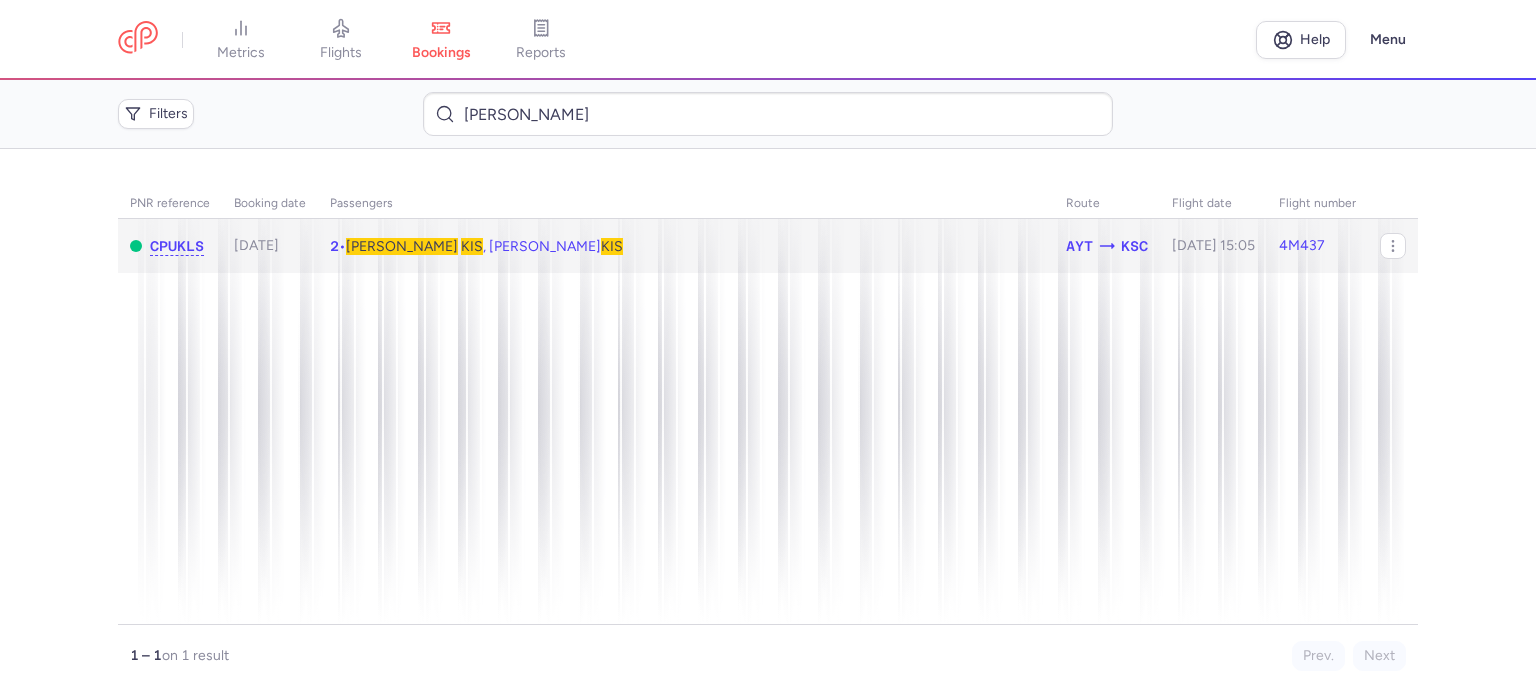 click on "[PERSON_NAME]" at bounding box center [402, 246] 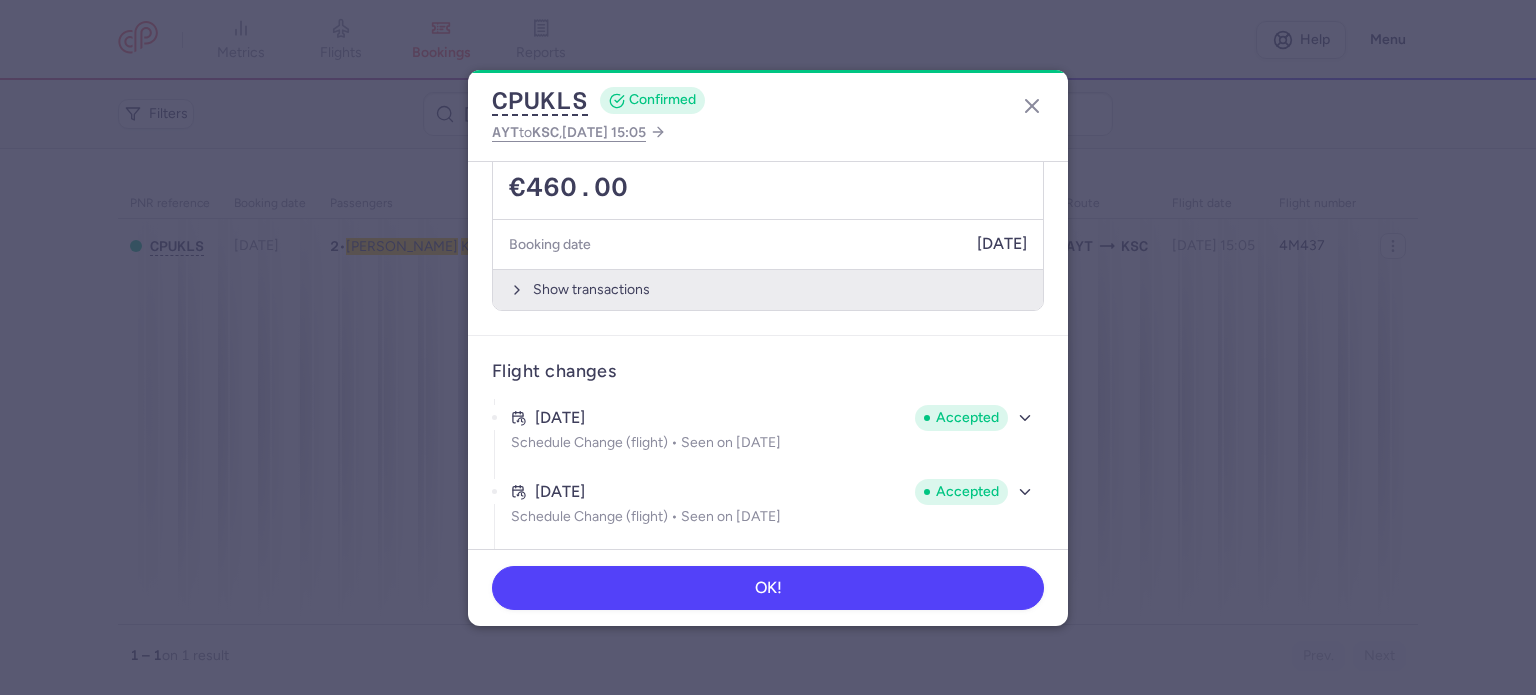 scroll, scrollTop: 700, scrollLeft: 0, axis: vertical 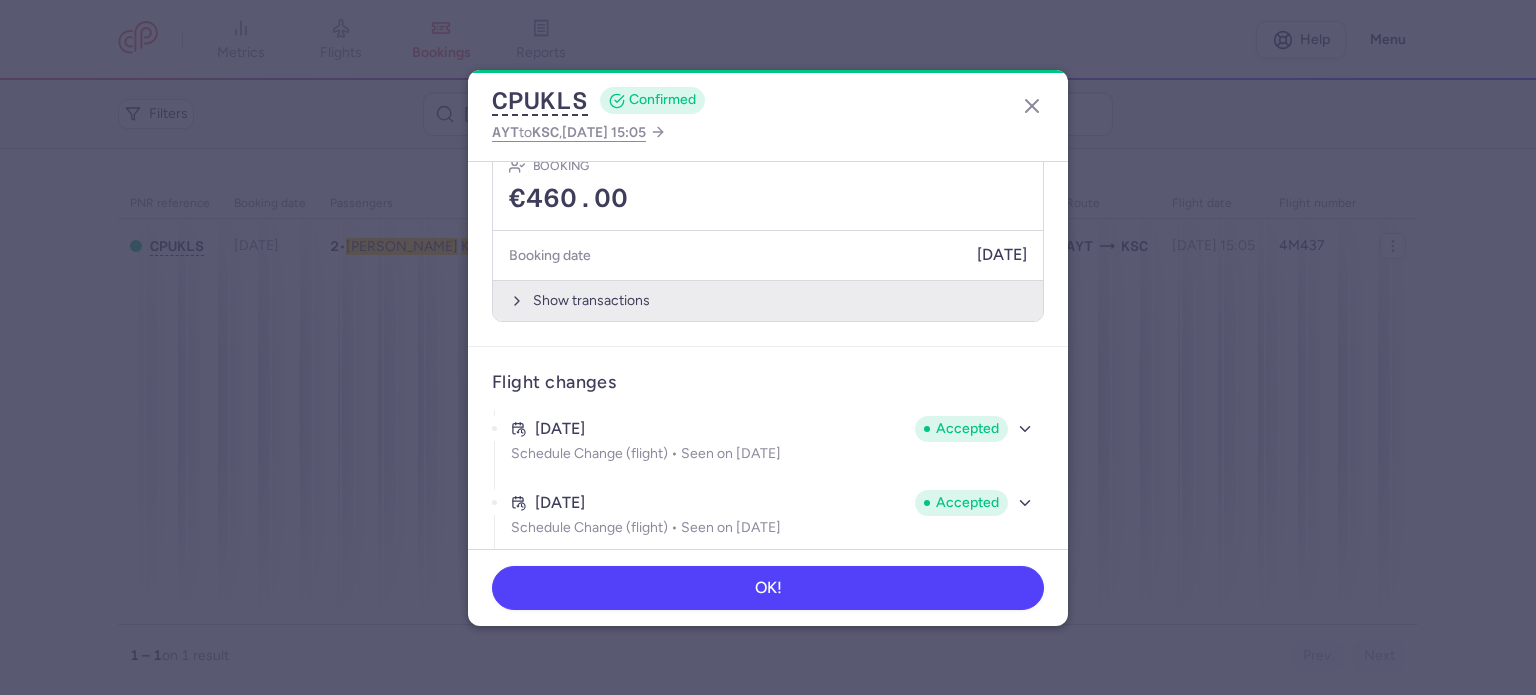 click on "Show transactions" at bounding box center [768, 300] 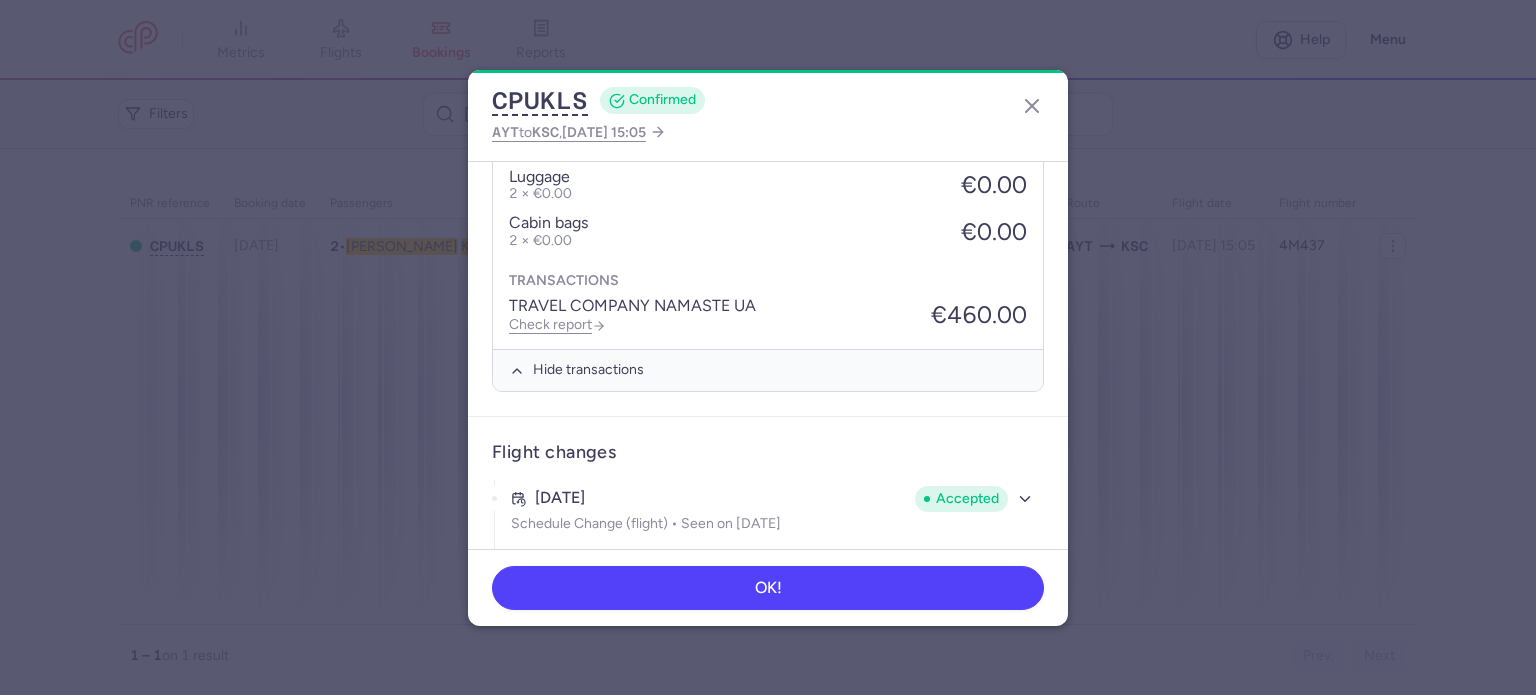scroll, scrollTop: 1000, scrollLeft: 0, axis: vertical 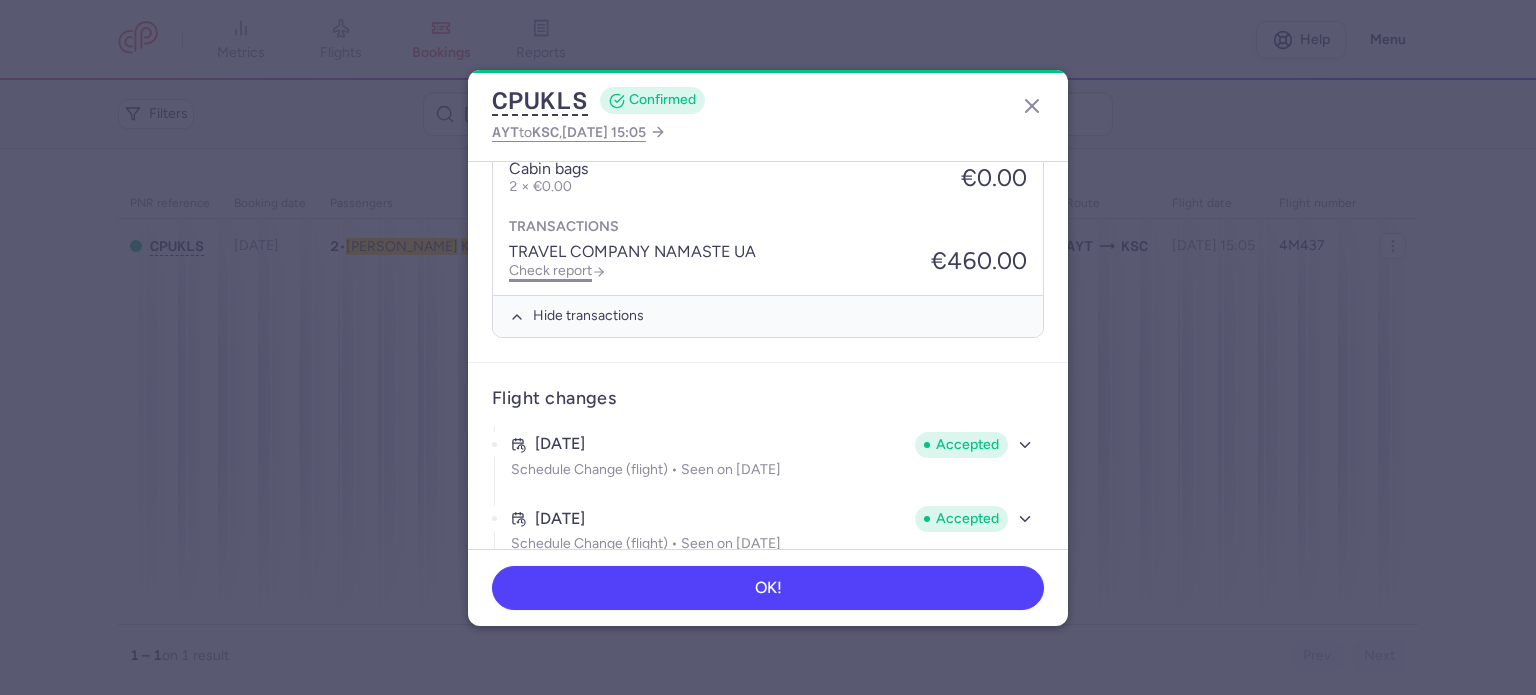 click on "Check report" 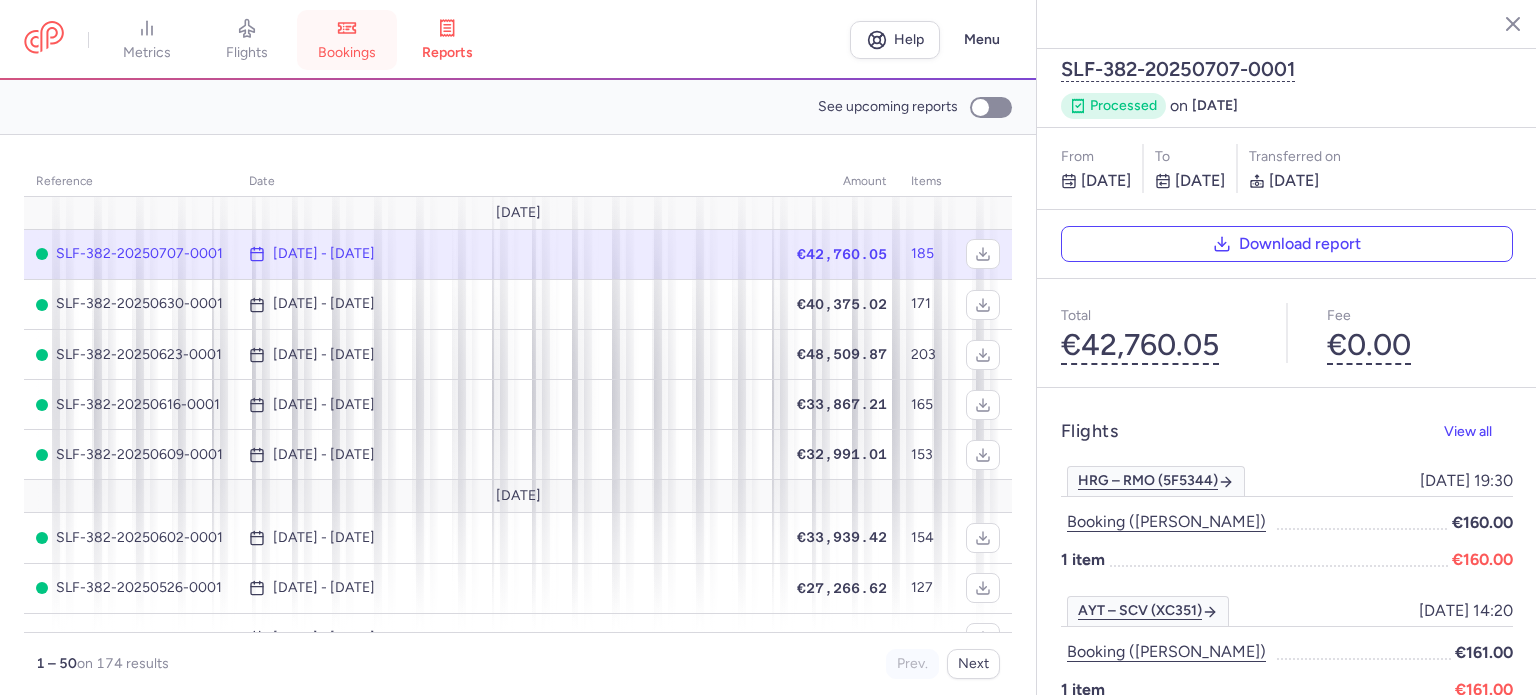 click on "bookings" at bounding box center [347, 40] 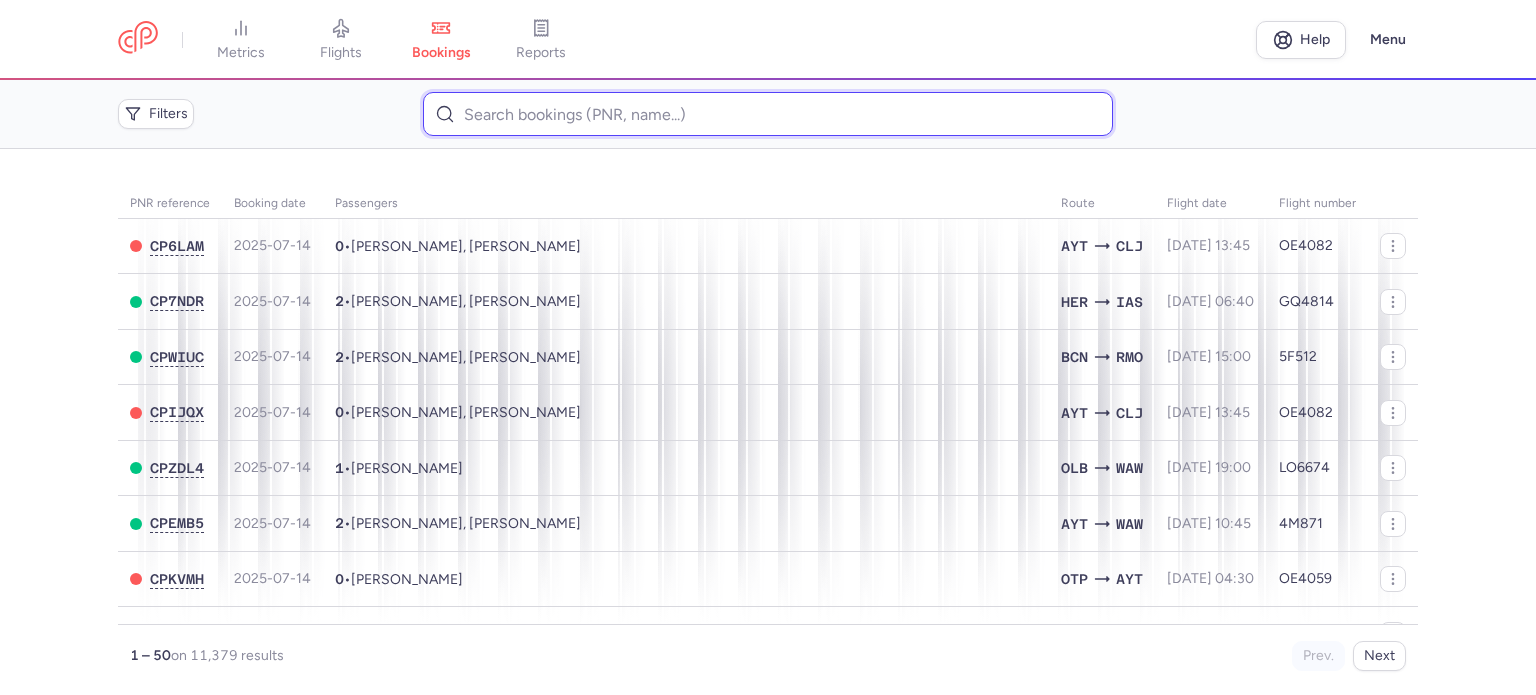 paste on "BADYLIA 	ROMAN" 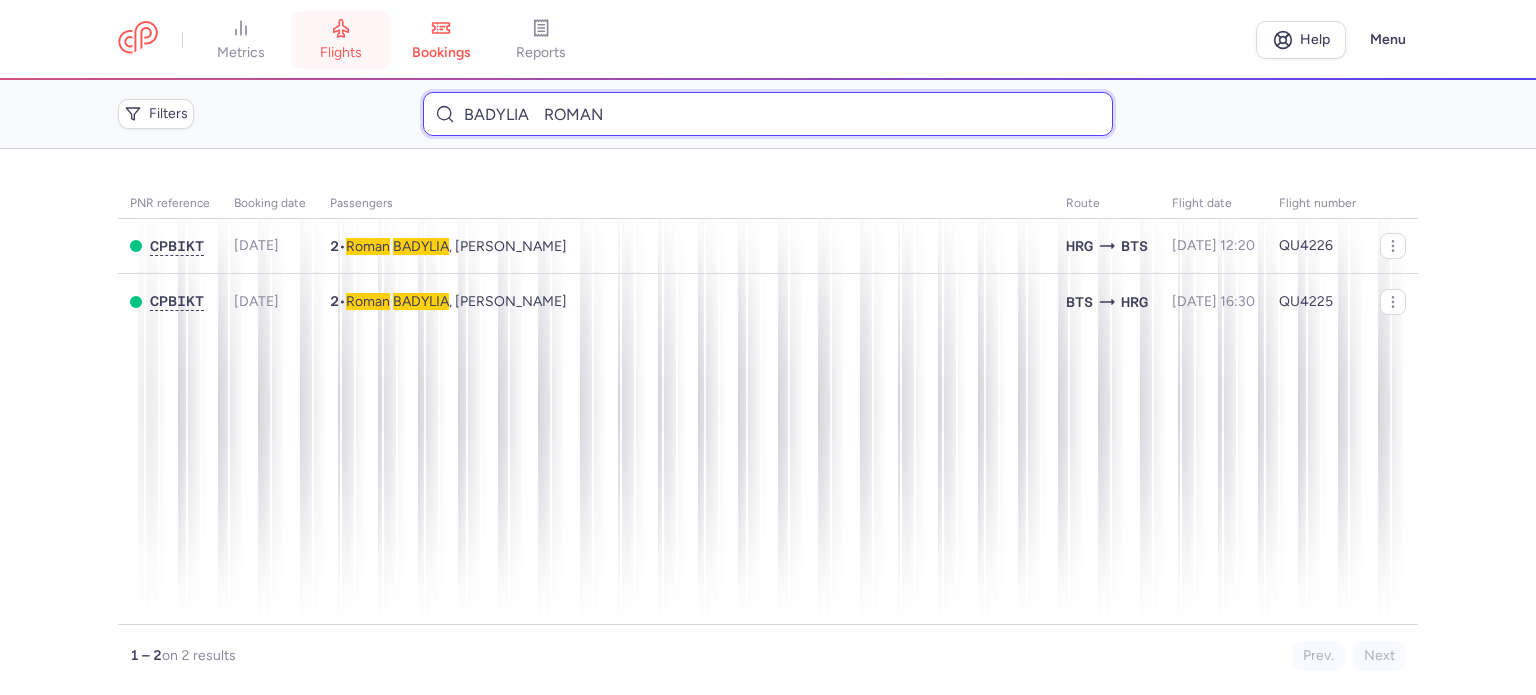 type on "BADYLIA 	ROMAN" 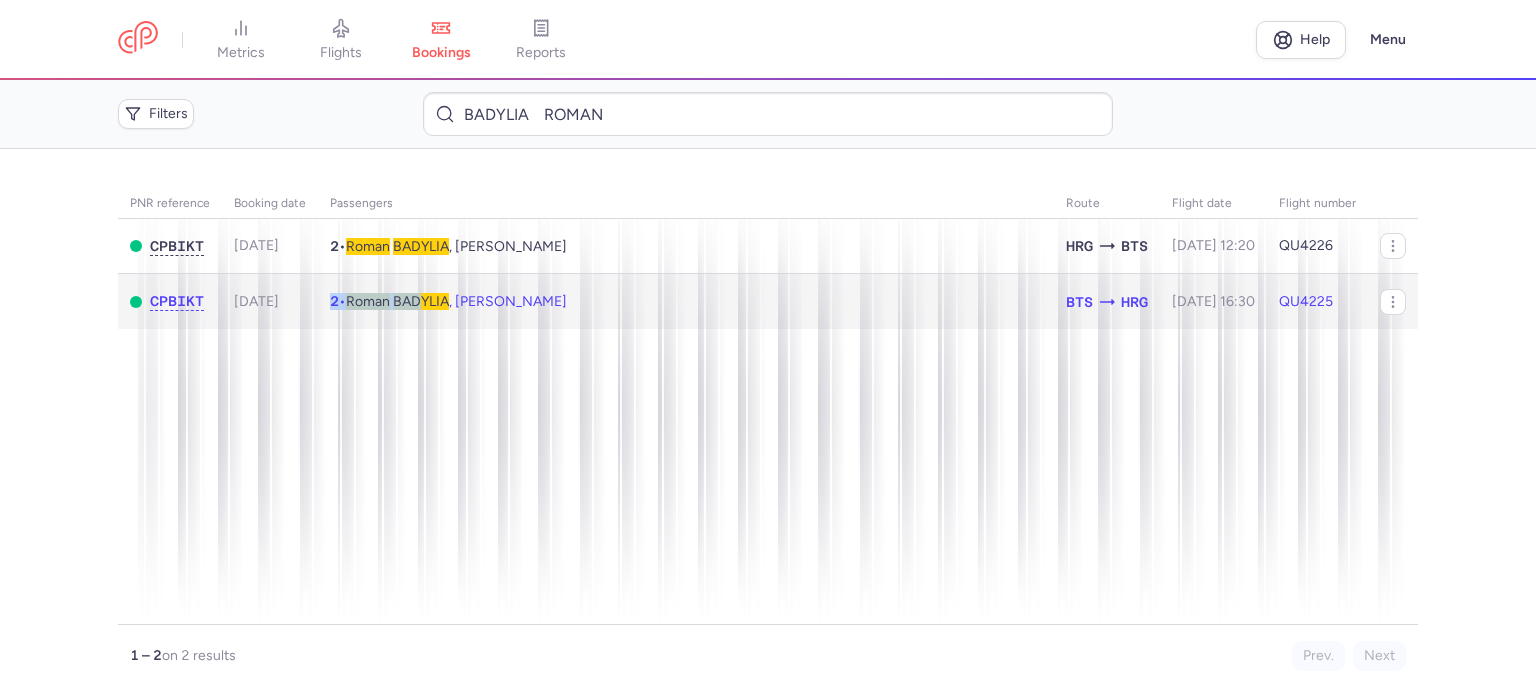 click on "2  •  [PERSON_NAME] , [PERSON_NAME]" 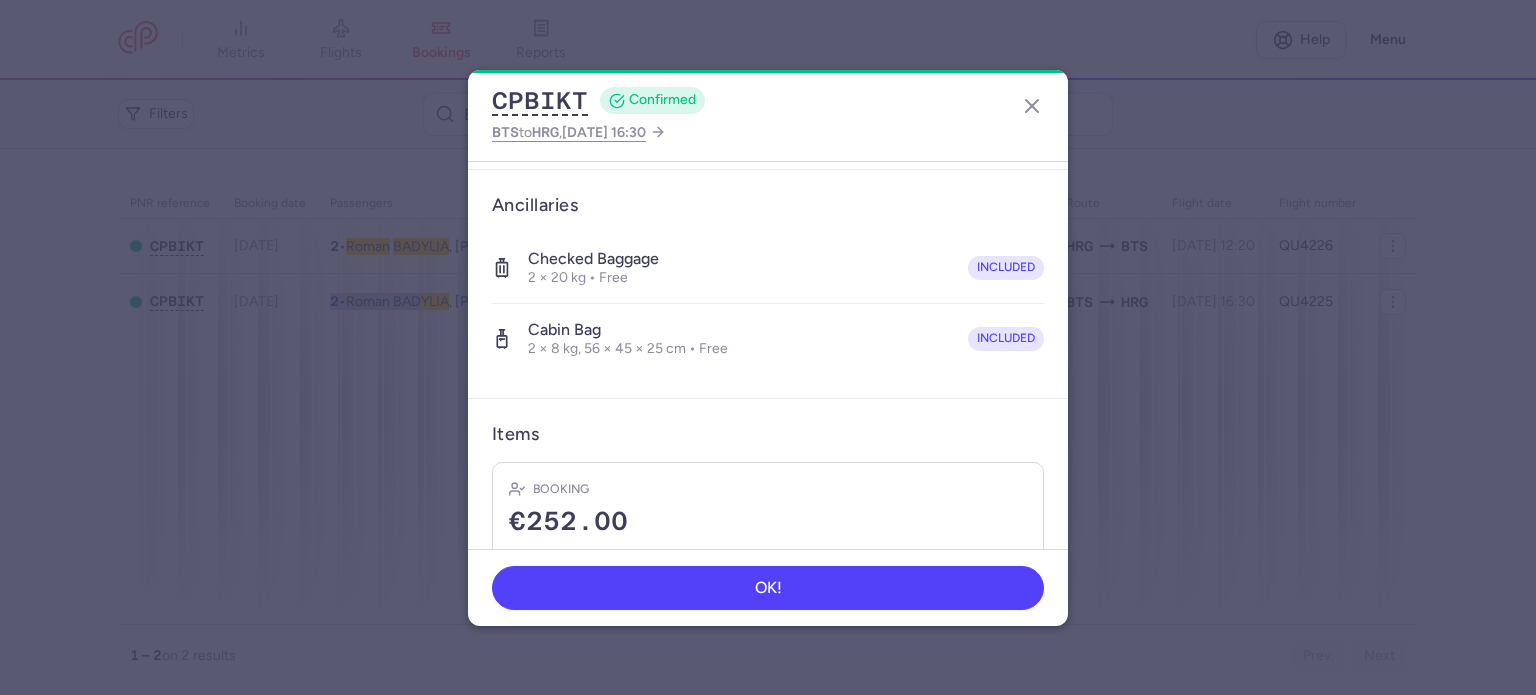 scroll, scrollTop: 492, scrollLeft: 0, axis: vertical 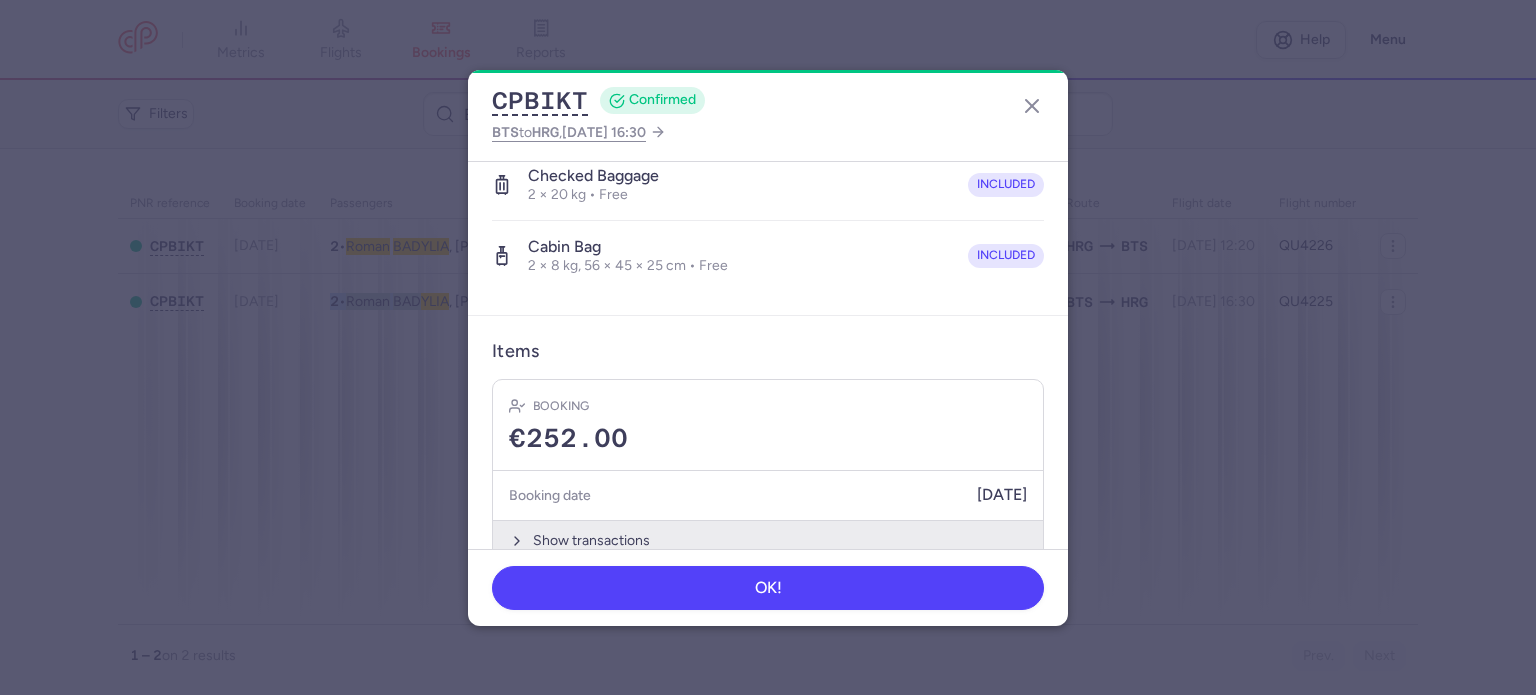 click on "Show transactions" at bounding box center (768, 540) 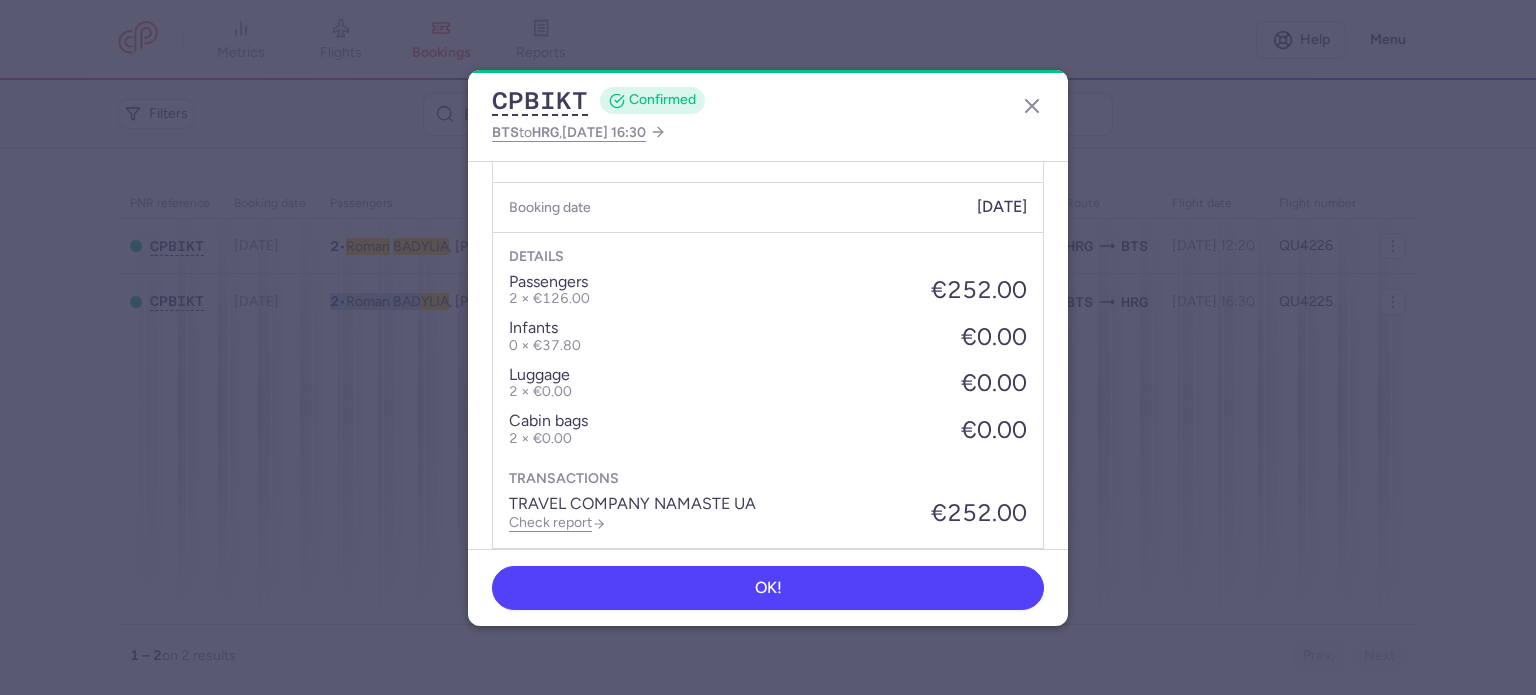 scroll, scrollTop: 808, scrollLeft: 0, axis: vertical 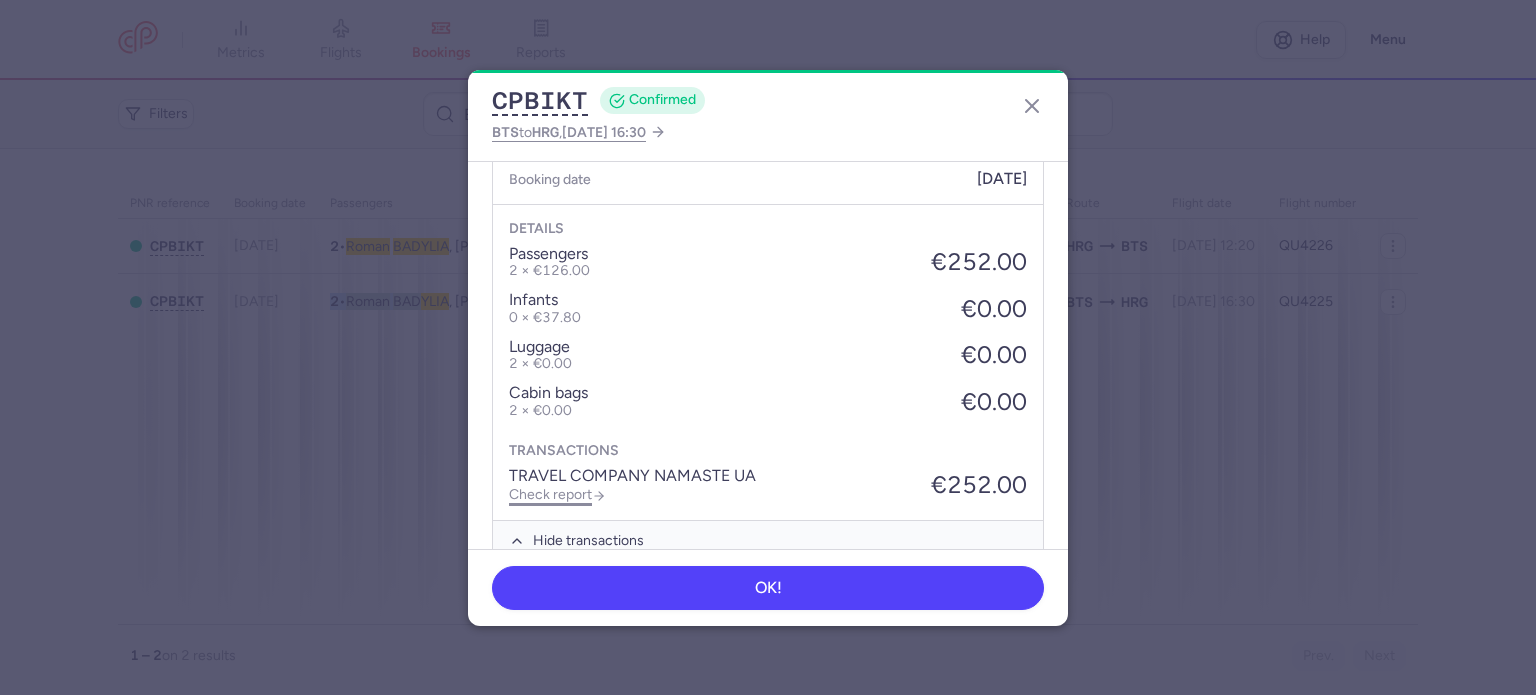 click on "Check report" 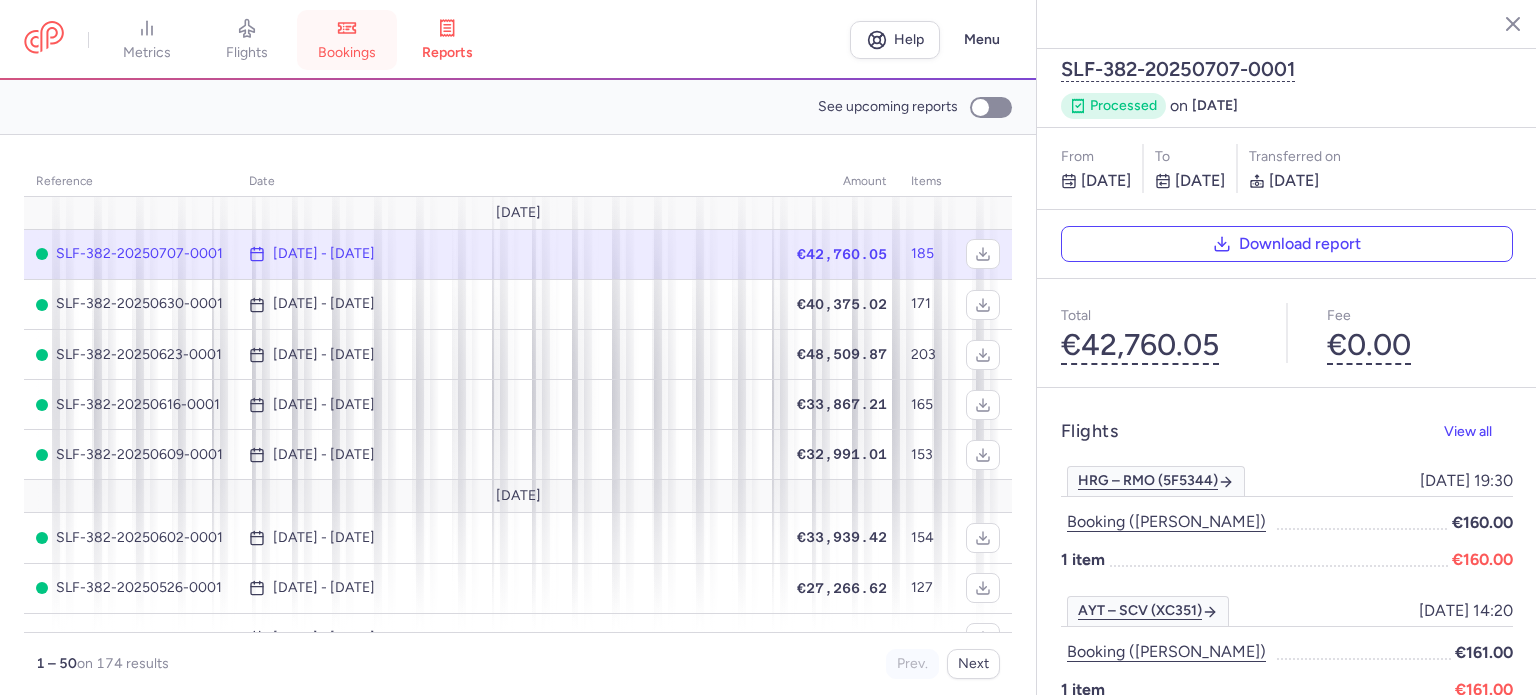click on "bookings" at bounding box center (347, 53) 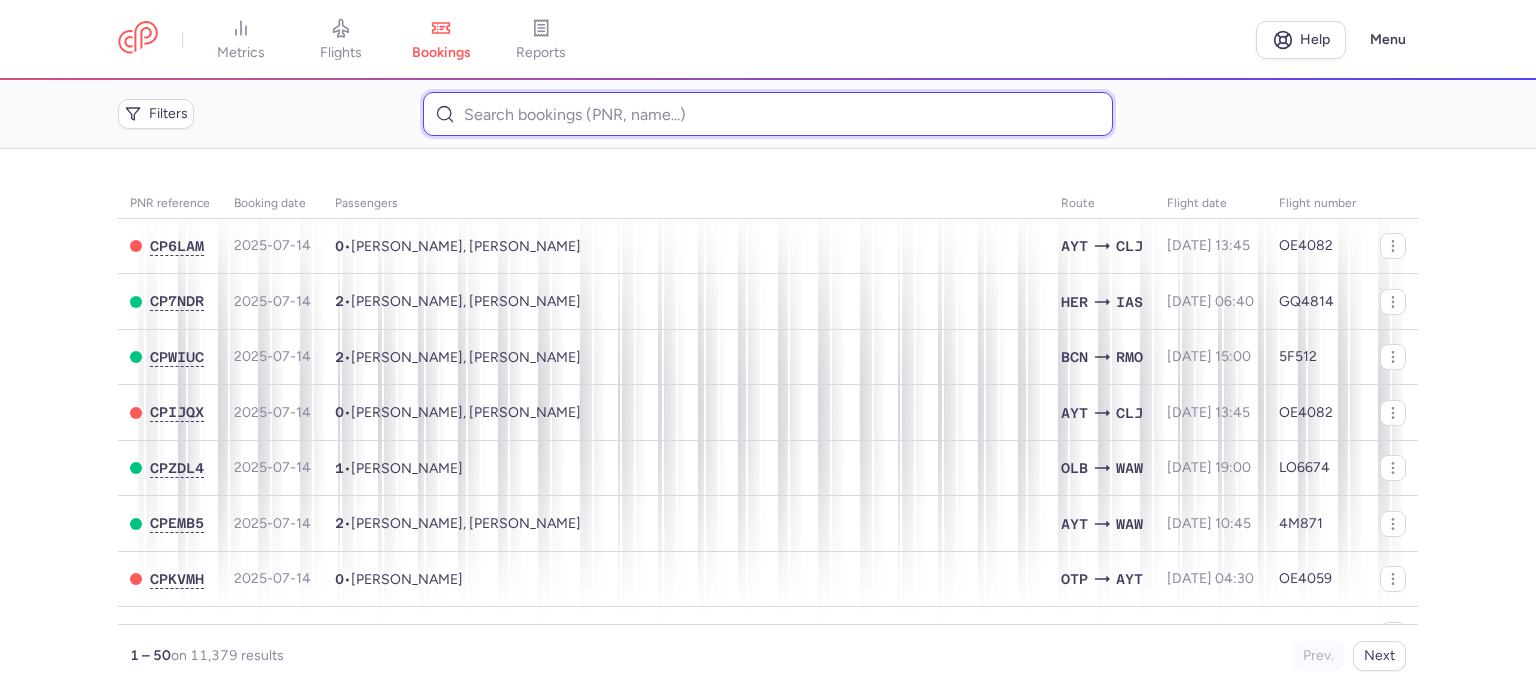 paste on "BADYLIA 	ROMAN" 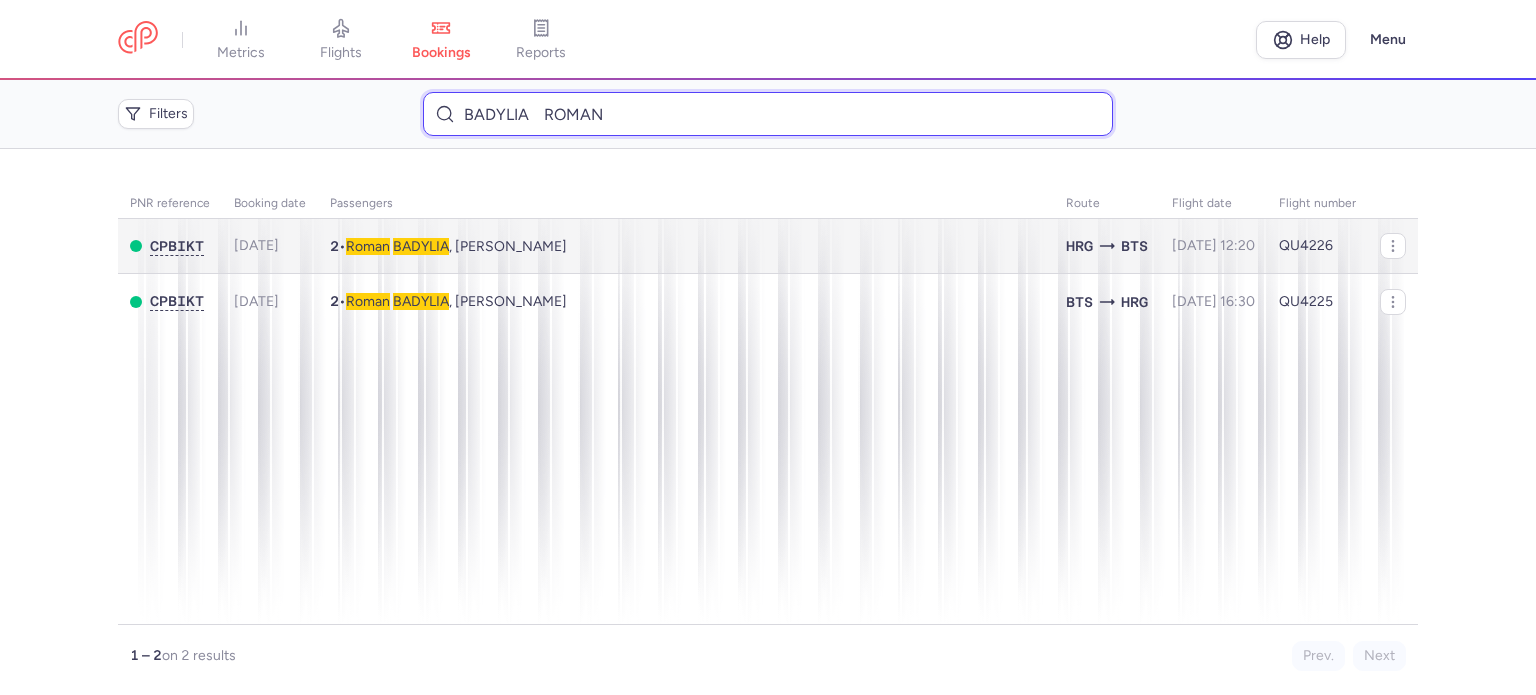 type on "BADYLIA 	ROMAN" 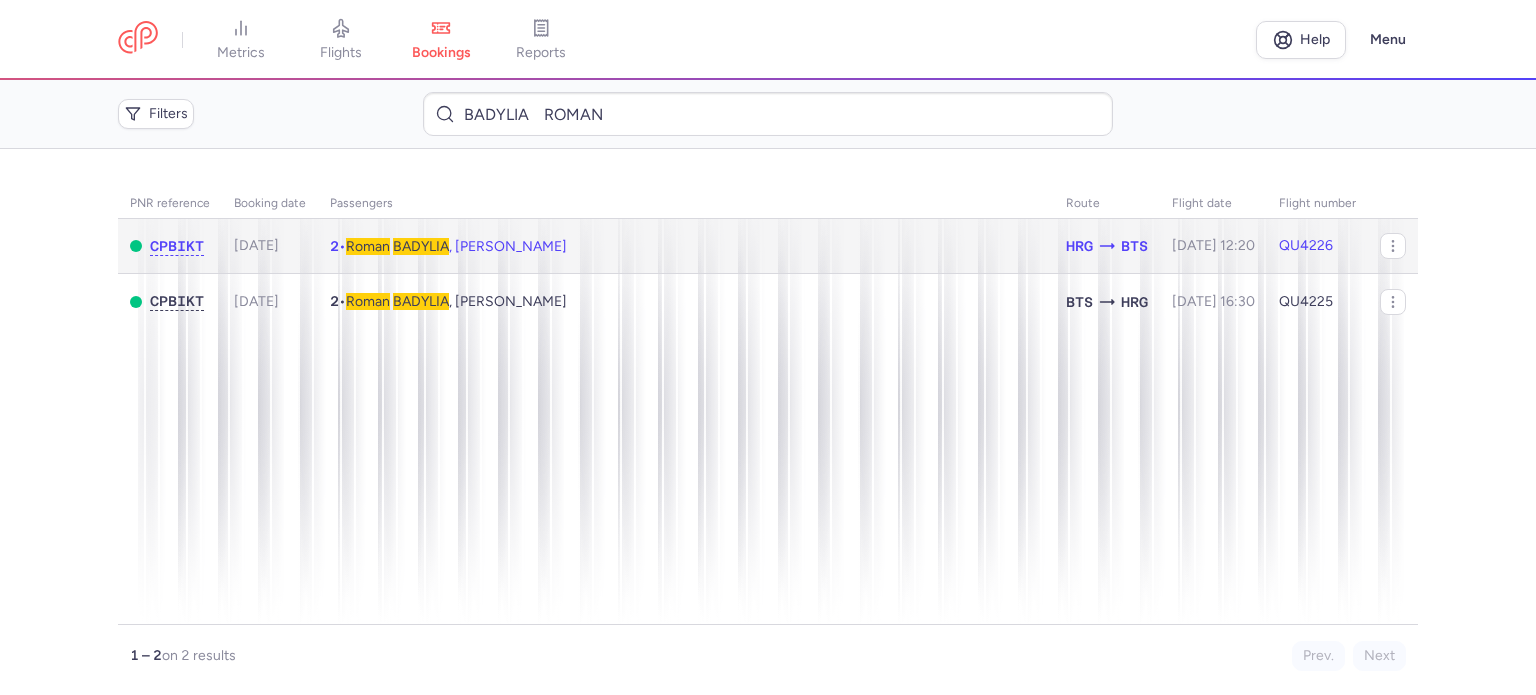 click on "BADYLIA" at bounding box center (421, 246) 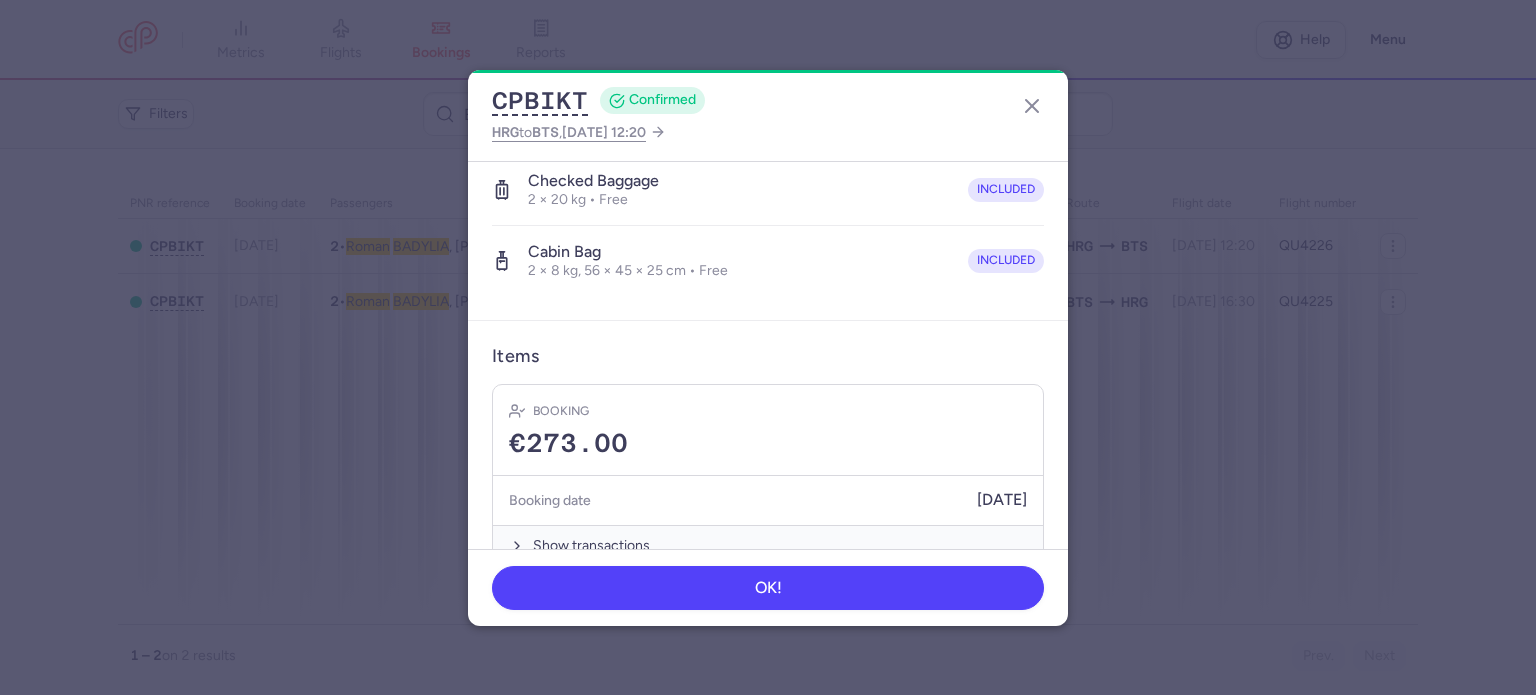 scroll, scrollTop: 492, scrollLeft: 0, axis: vertical 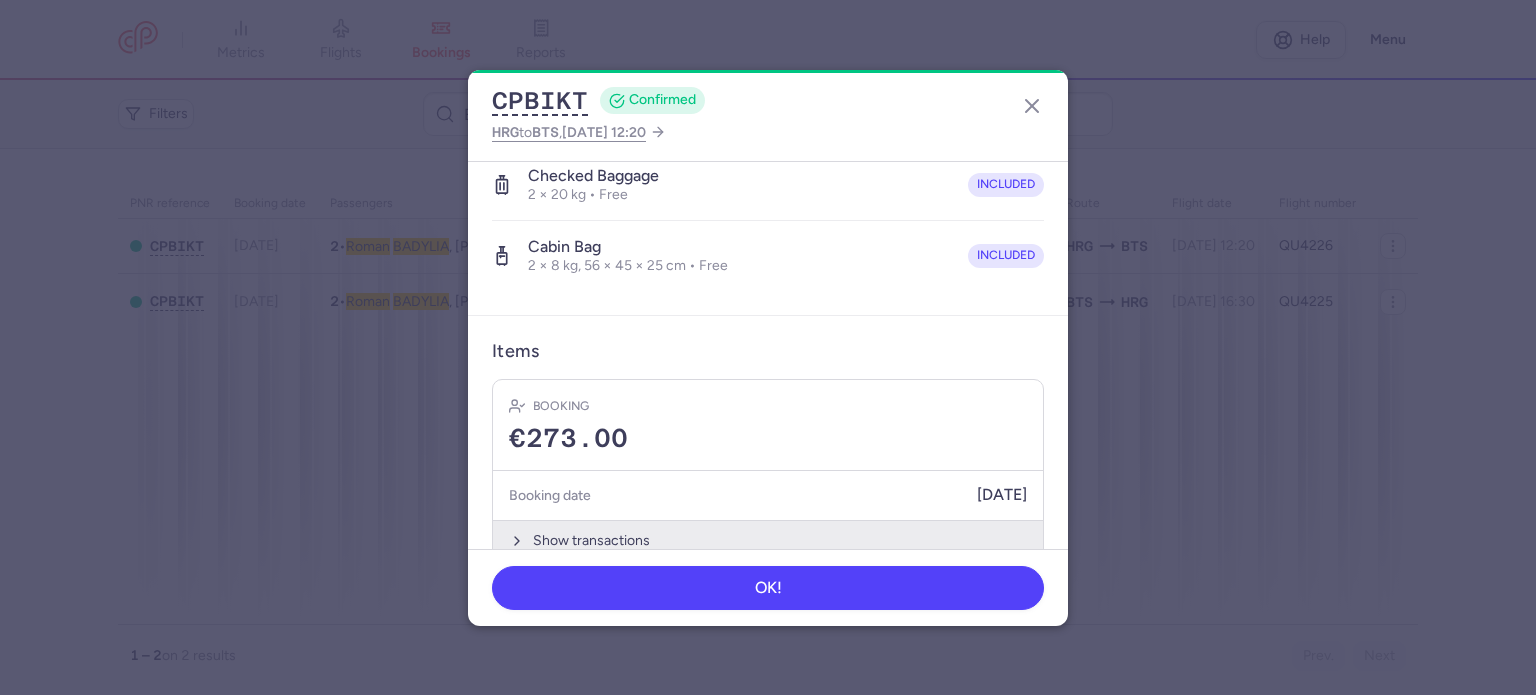 click on "Show transactions" at bounding box center (768, 540) 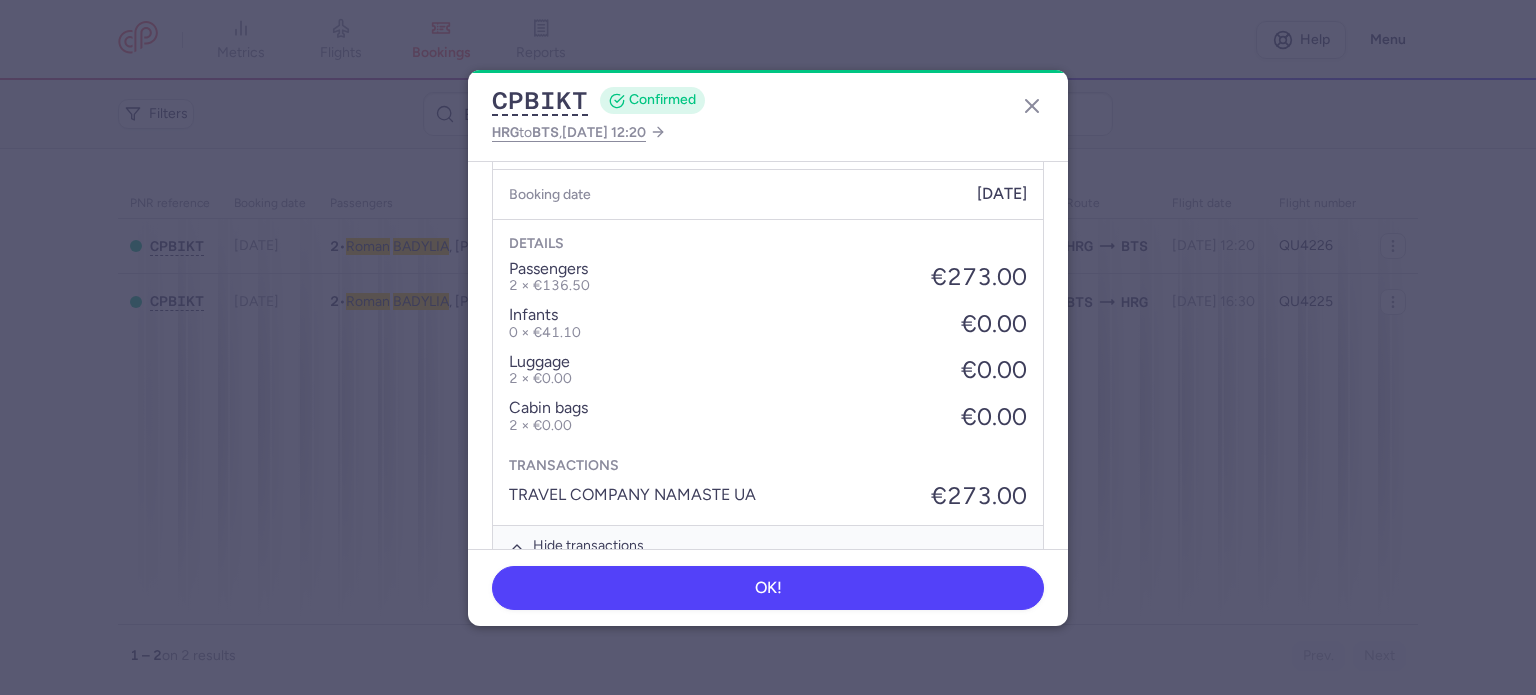 scroll, scrollTop: 799, scrollLeft: 0, axis: vertical 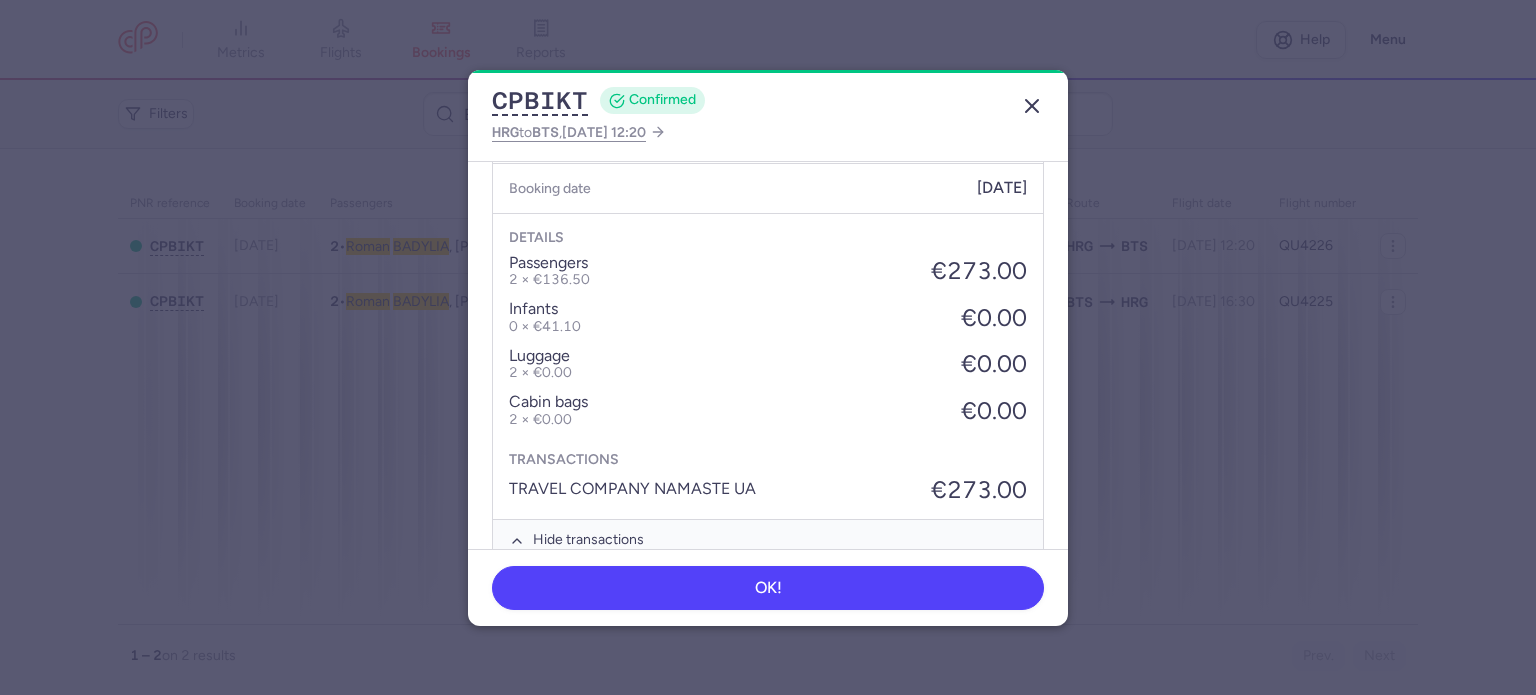 click 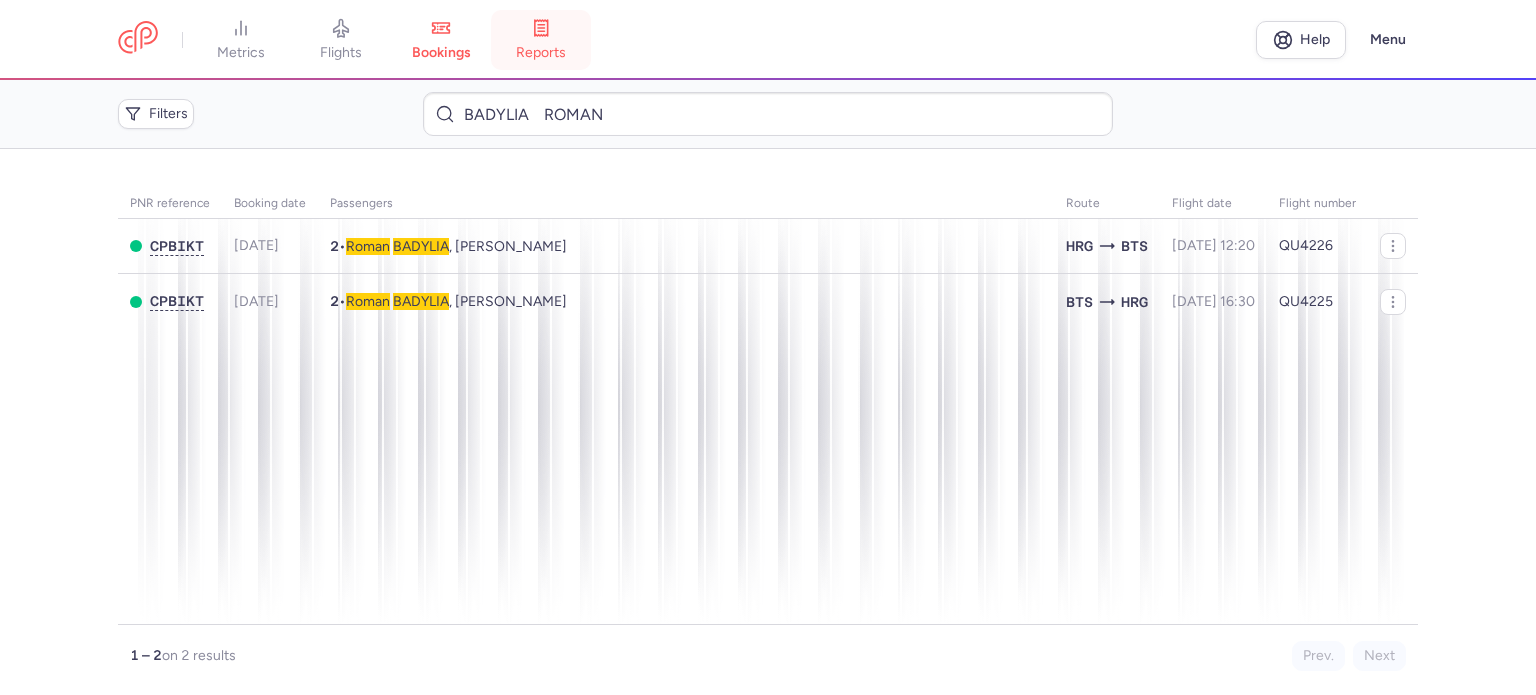 click on "reports" at bounding box center [541, 40] 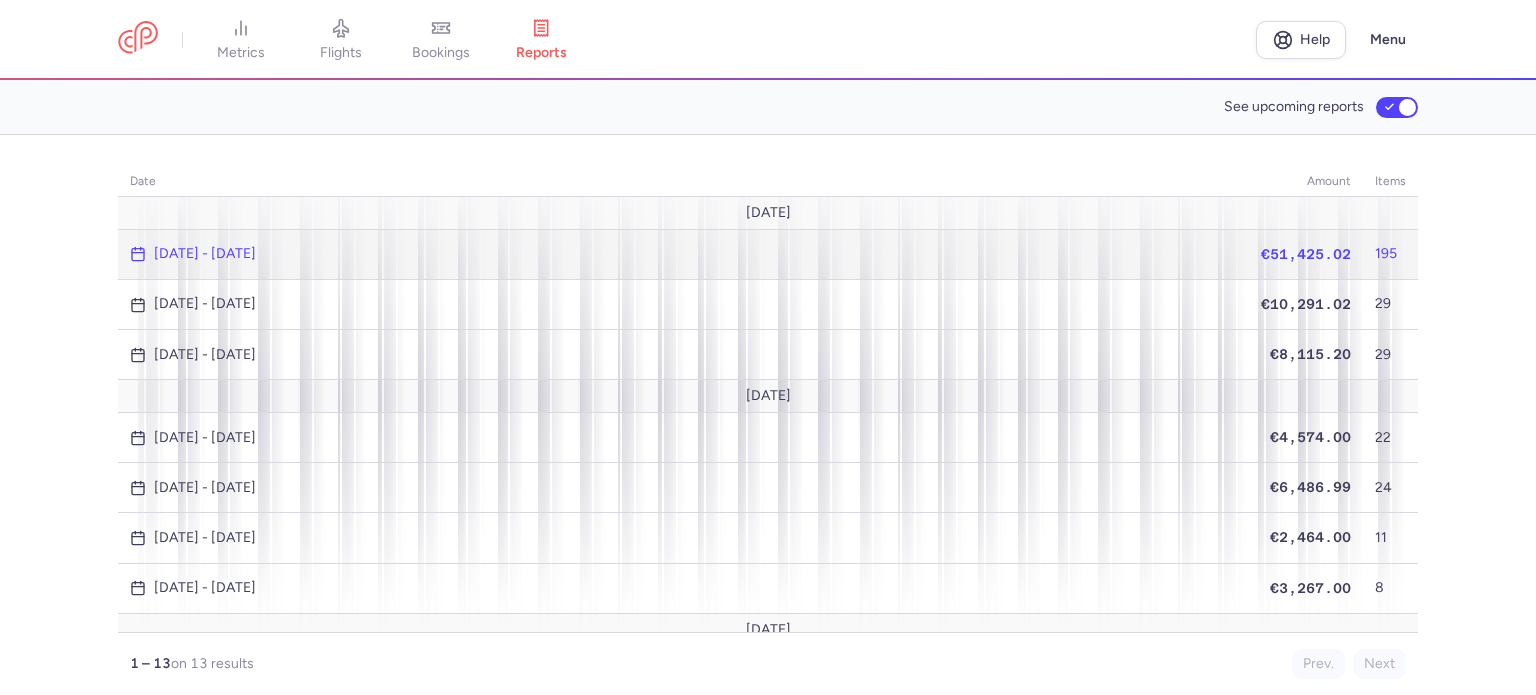 click on "€51,425.02" 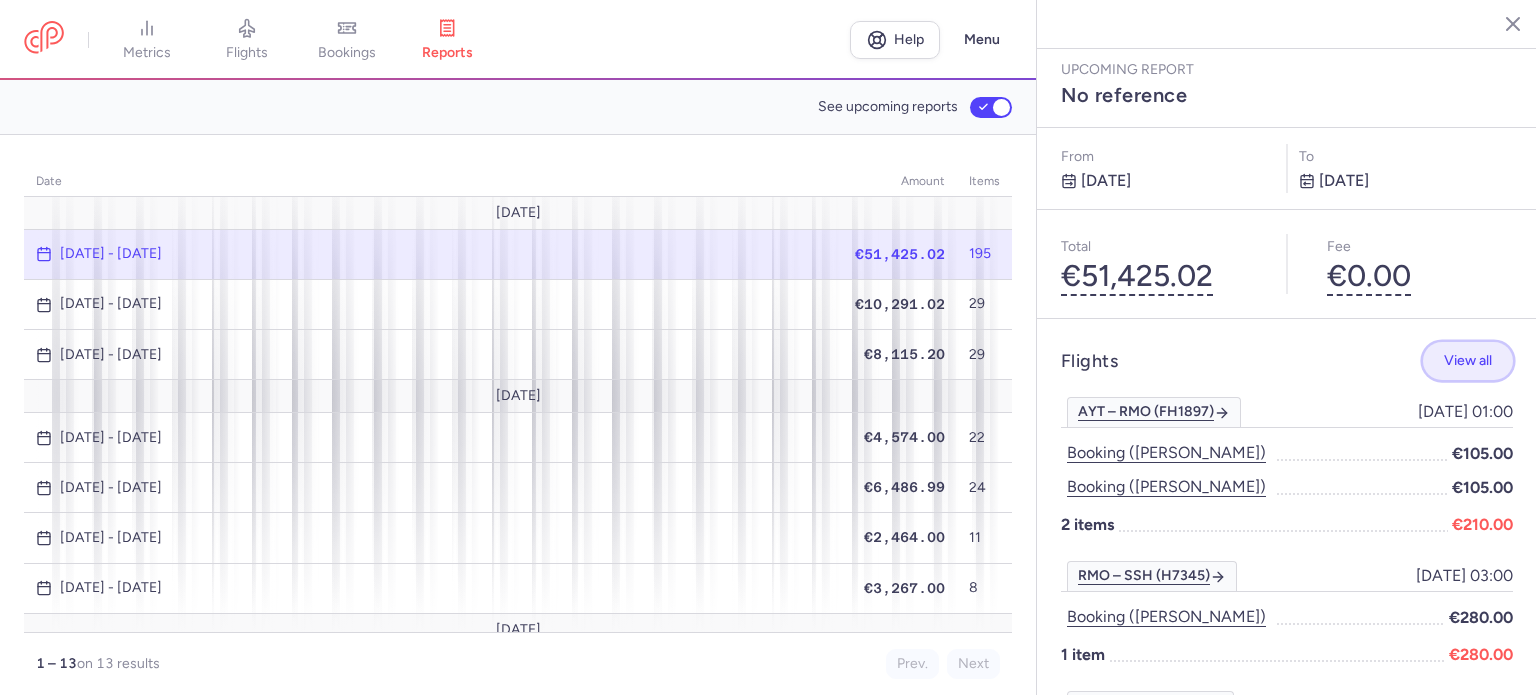 click on "View all" at bounding box center (1468, 360) 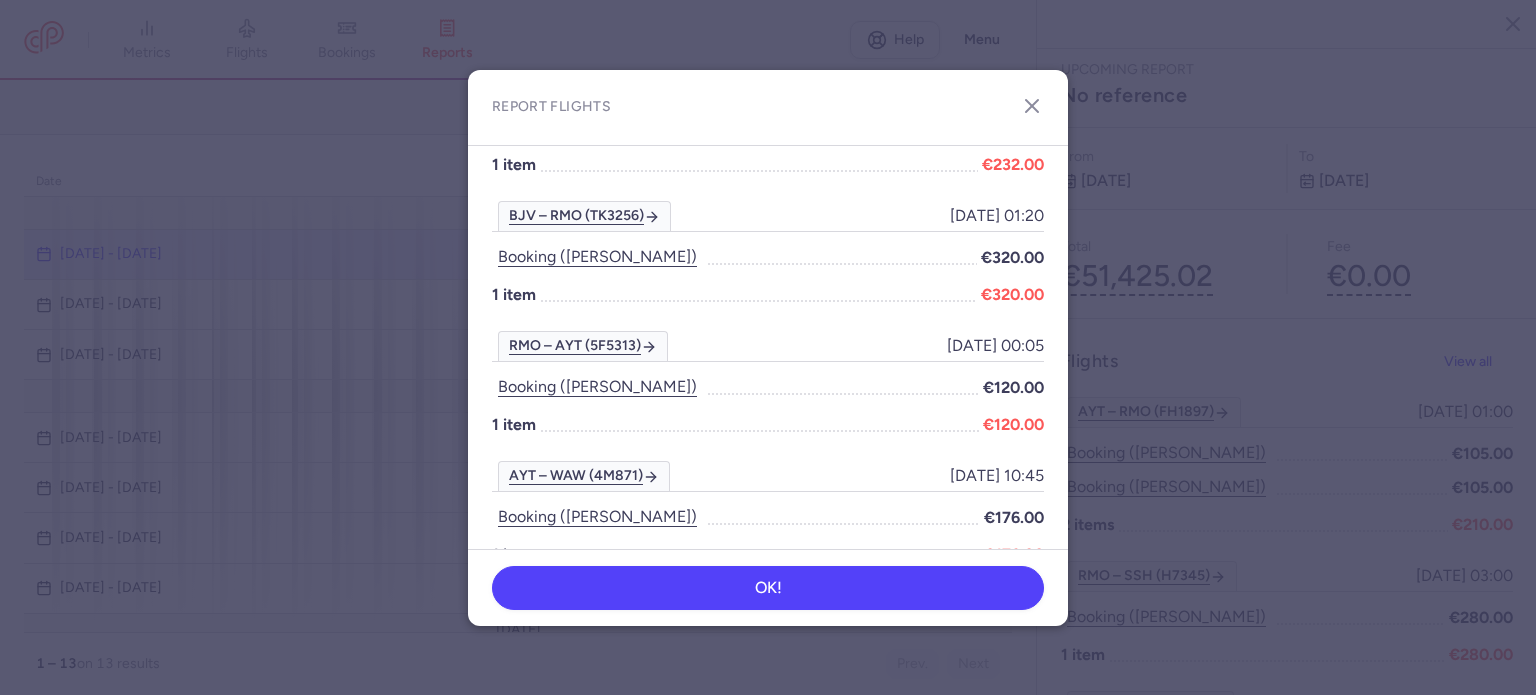 scroll, scrollTop: 3600, scrollLeft: 0, axis: vertical 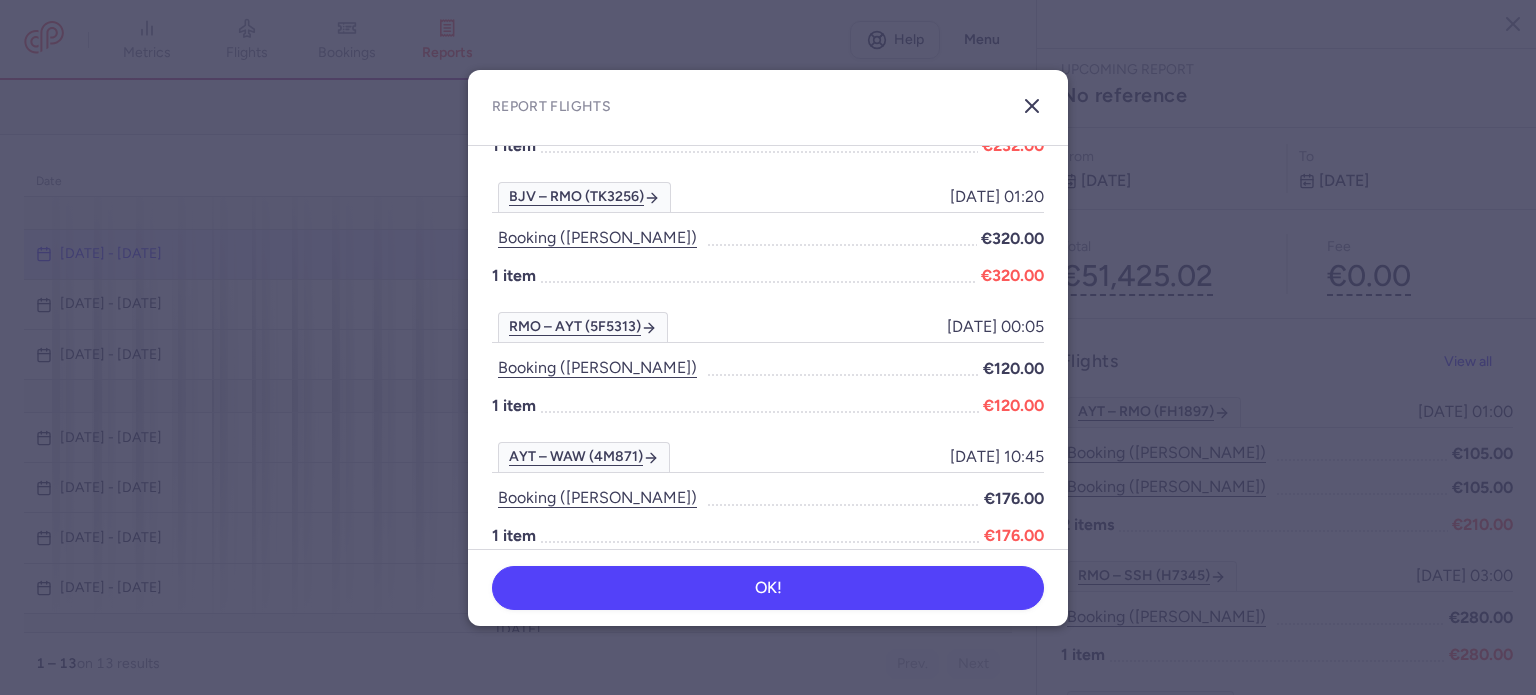 click 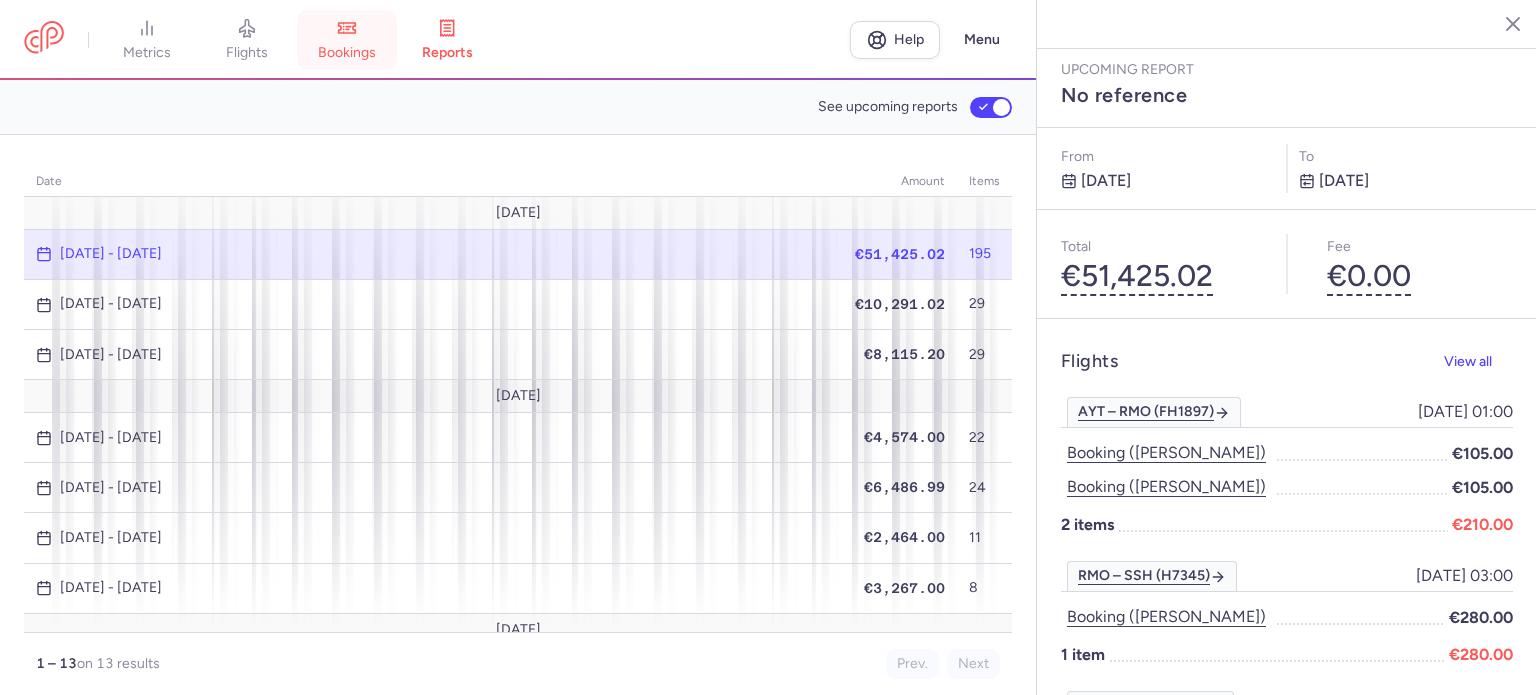 click on "bookings" at bounding box center (347, 53) 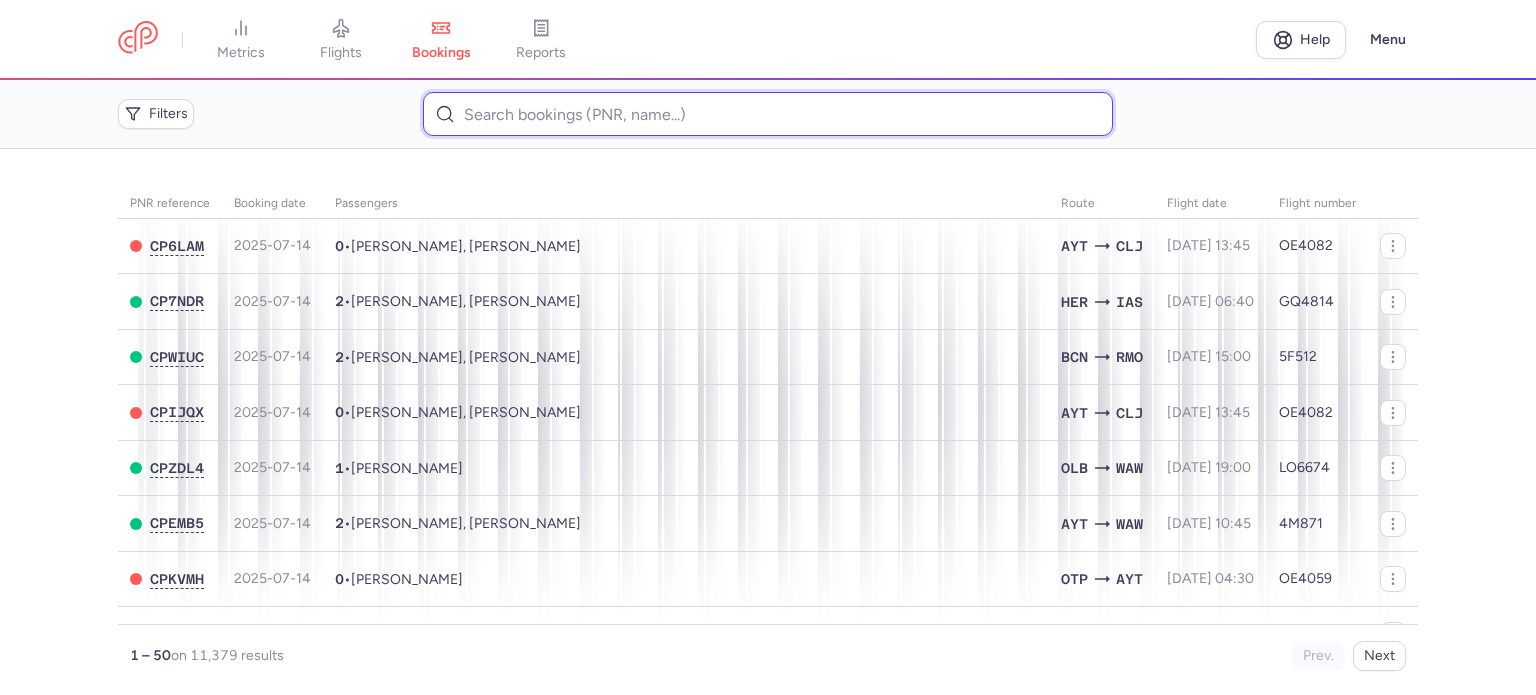 paste on "[PERSON_NAME]" 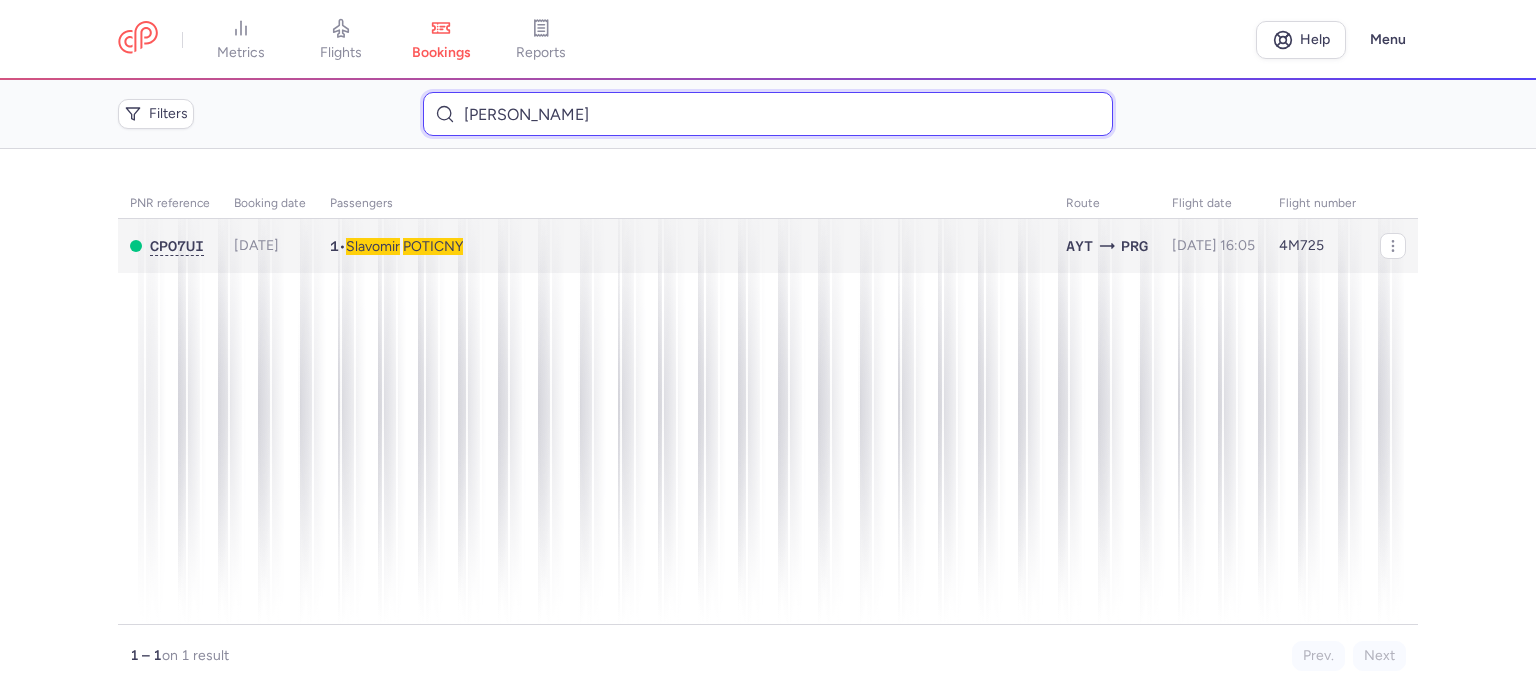 type on "[PERSON_NAME]" 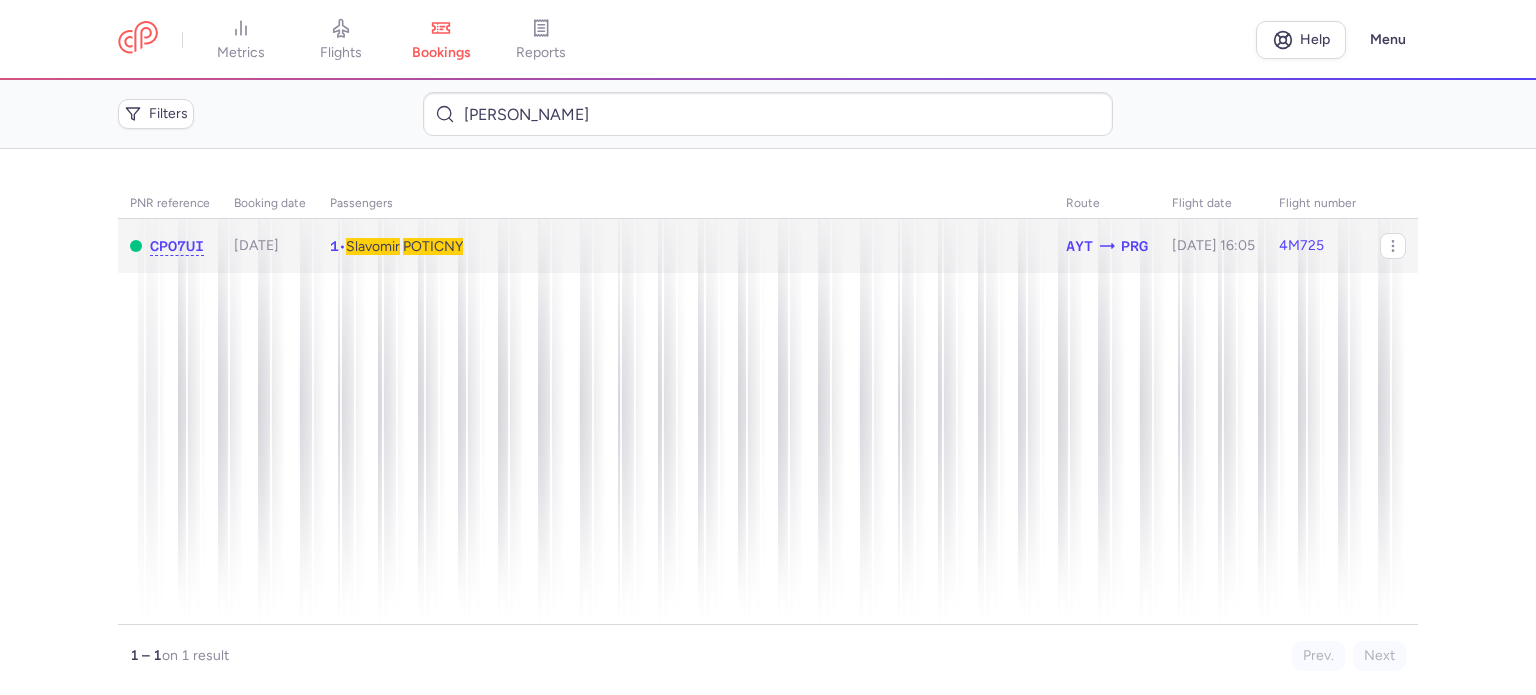 click on "POTICNY" at bounding box center [433, 246] 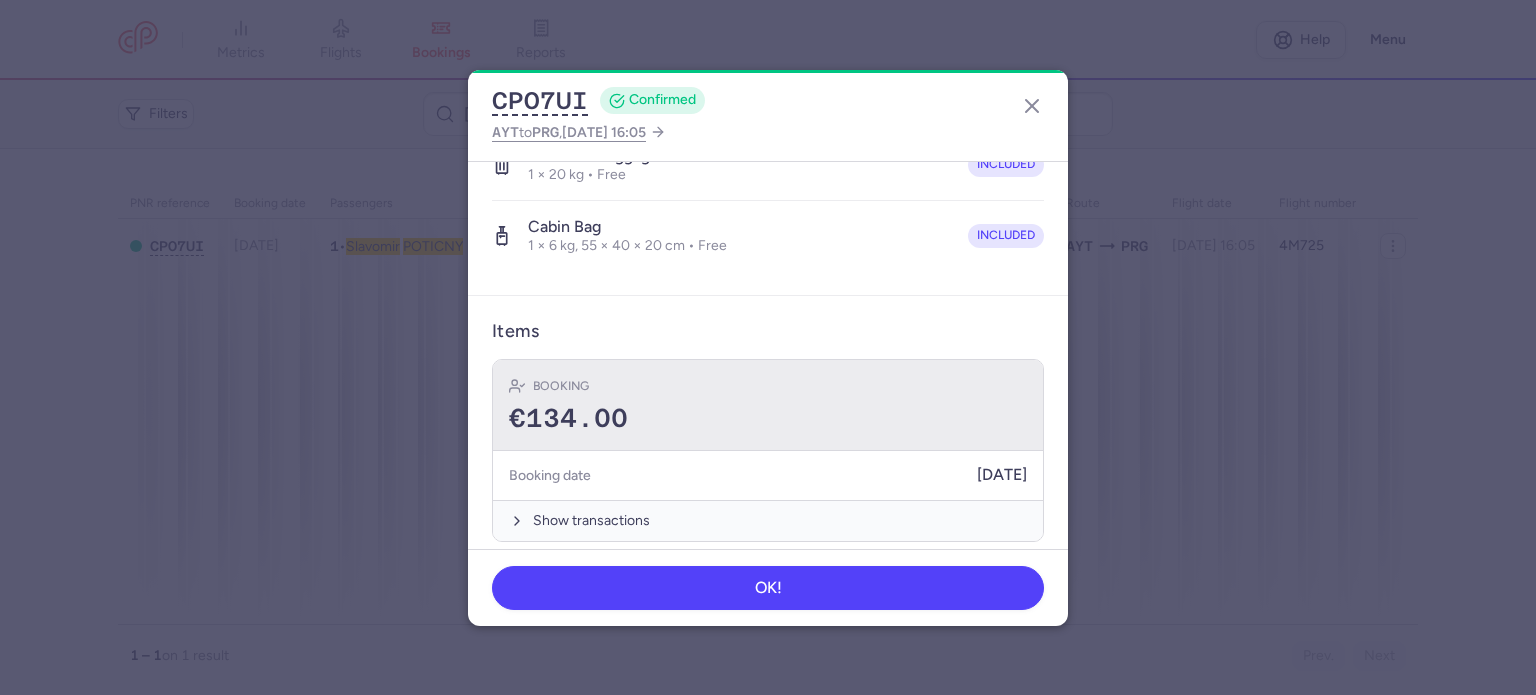 scroll, scrollTop: 423, scrollLeft: 0, axis: vertical 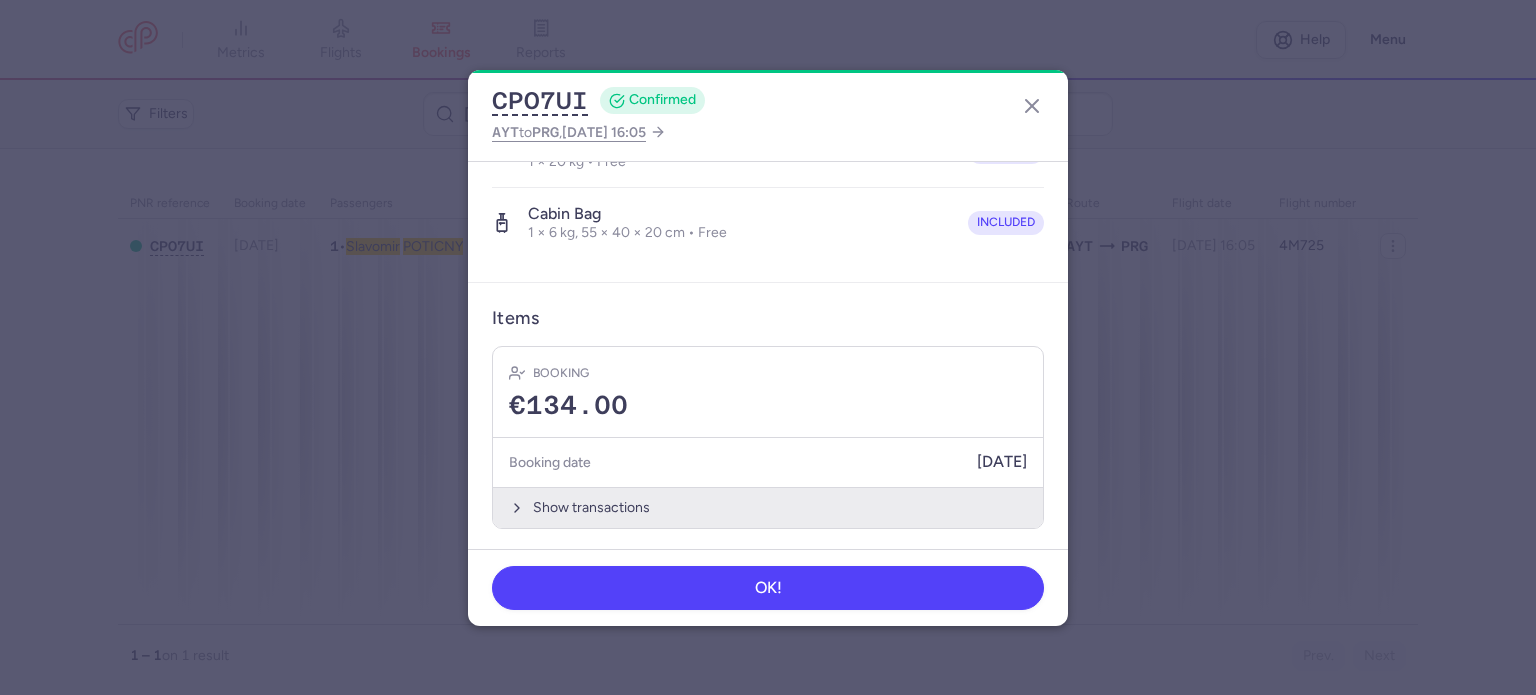click on "Show transactions" at bounding box center [768, 507] 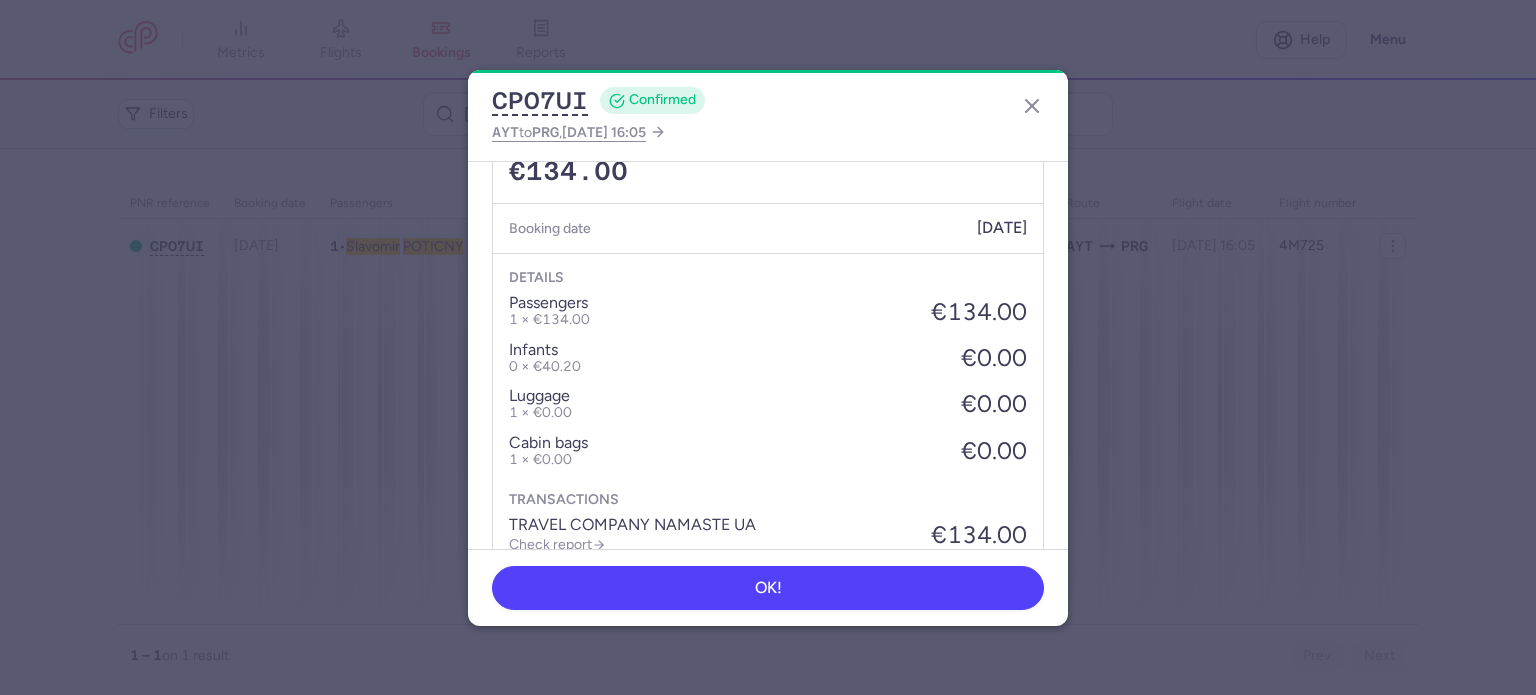 scroll, scrollTop: 739, scrollLeft: 0, axis: vertical 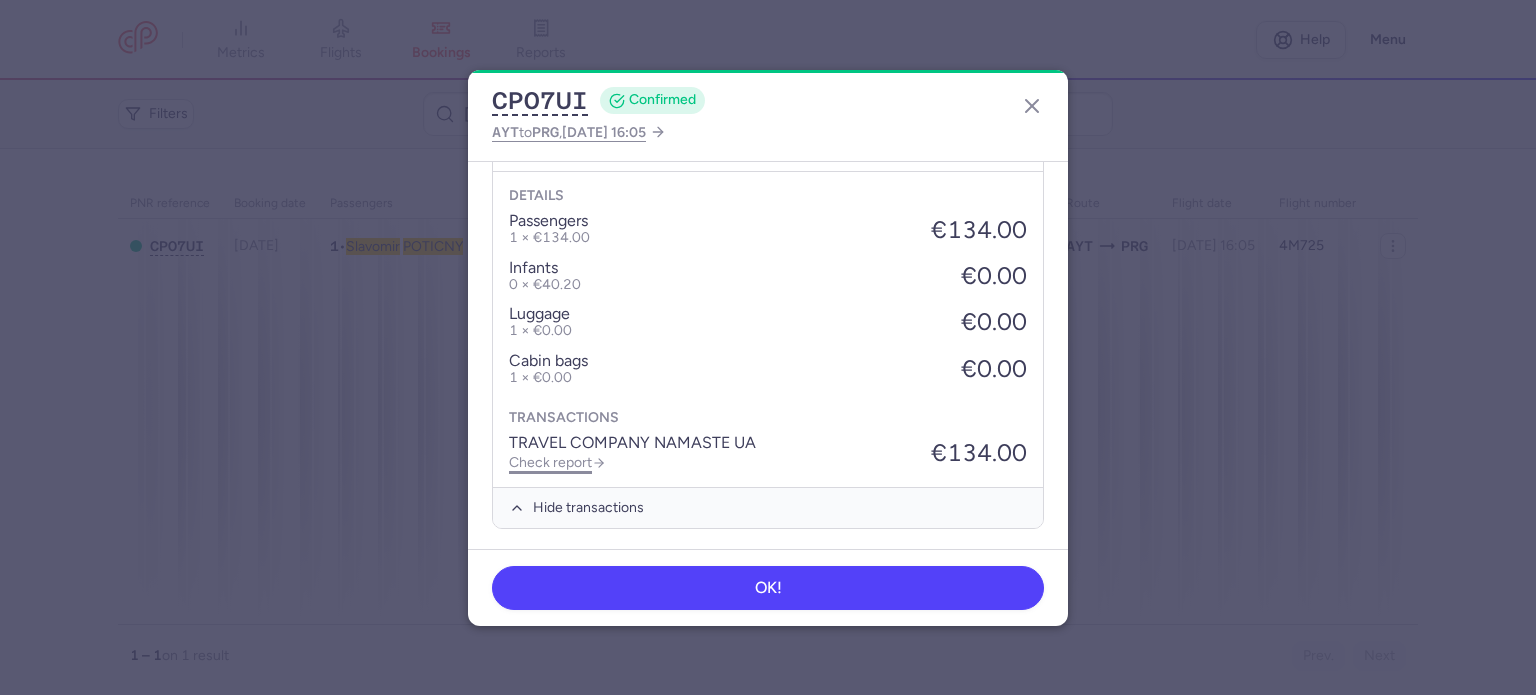click on "Check report" 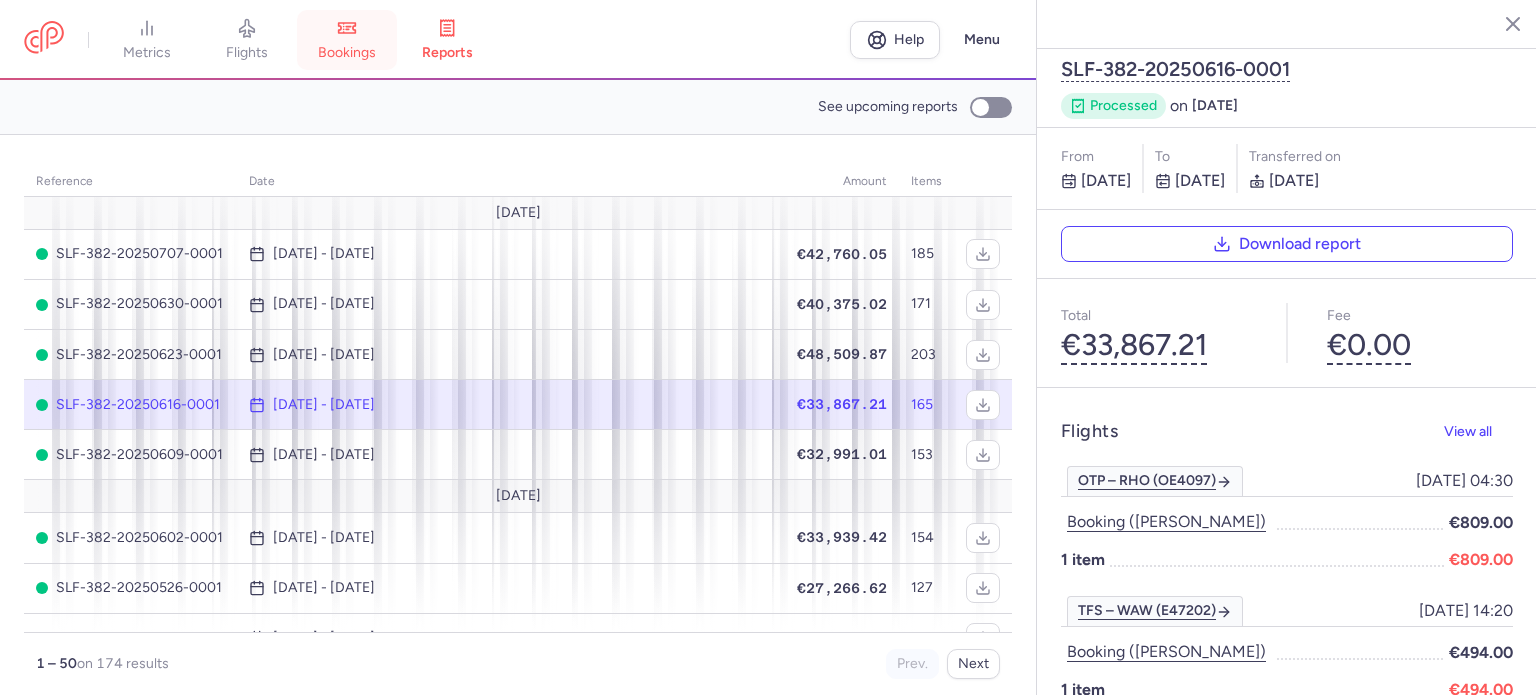 click on "bookings" at bounding box center [347, 53] 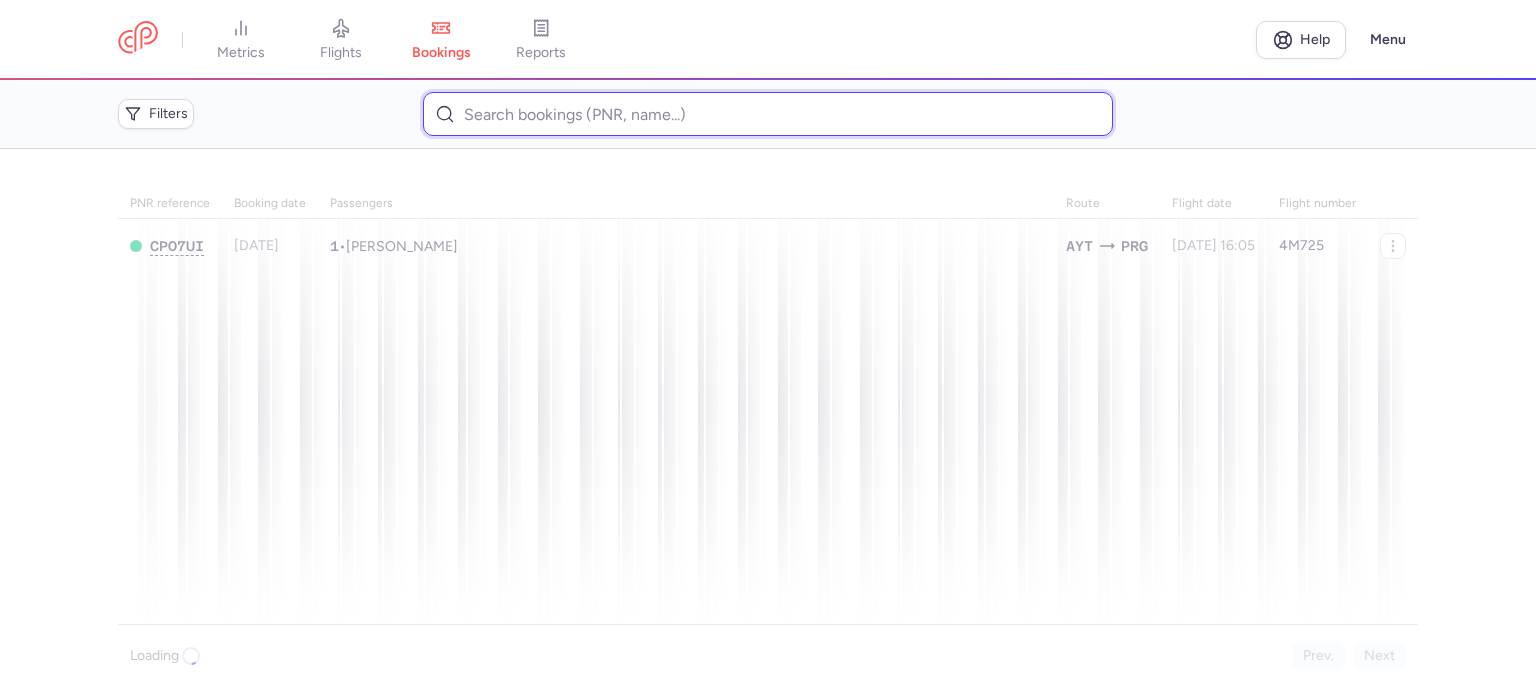 click at bounding box center [767, 114] 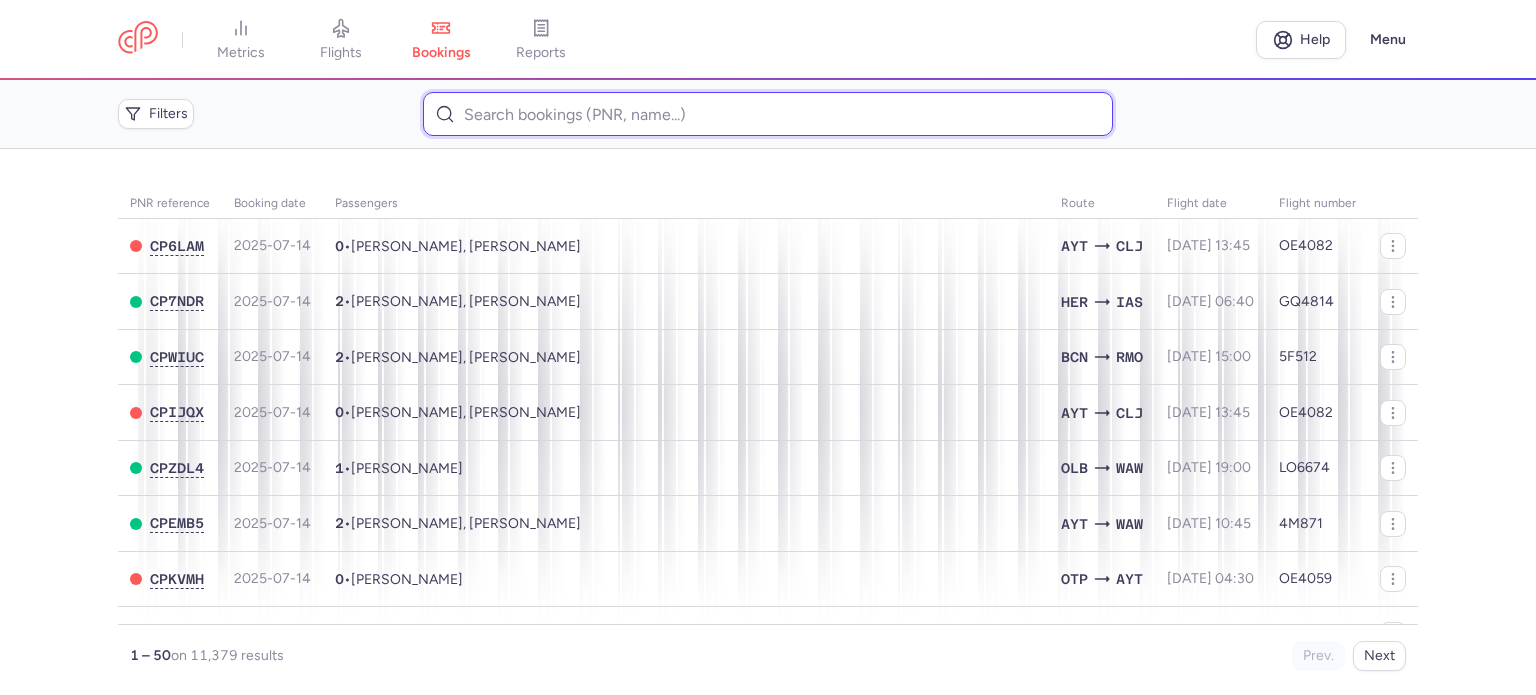 paste on "CZ040538" 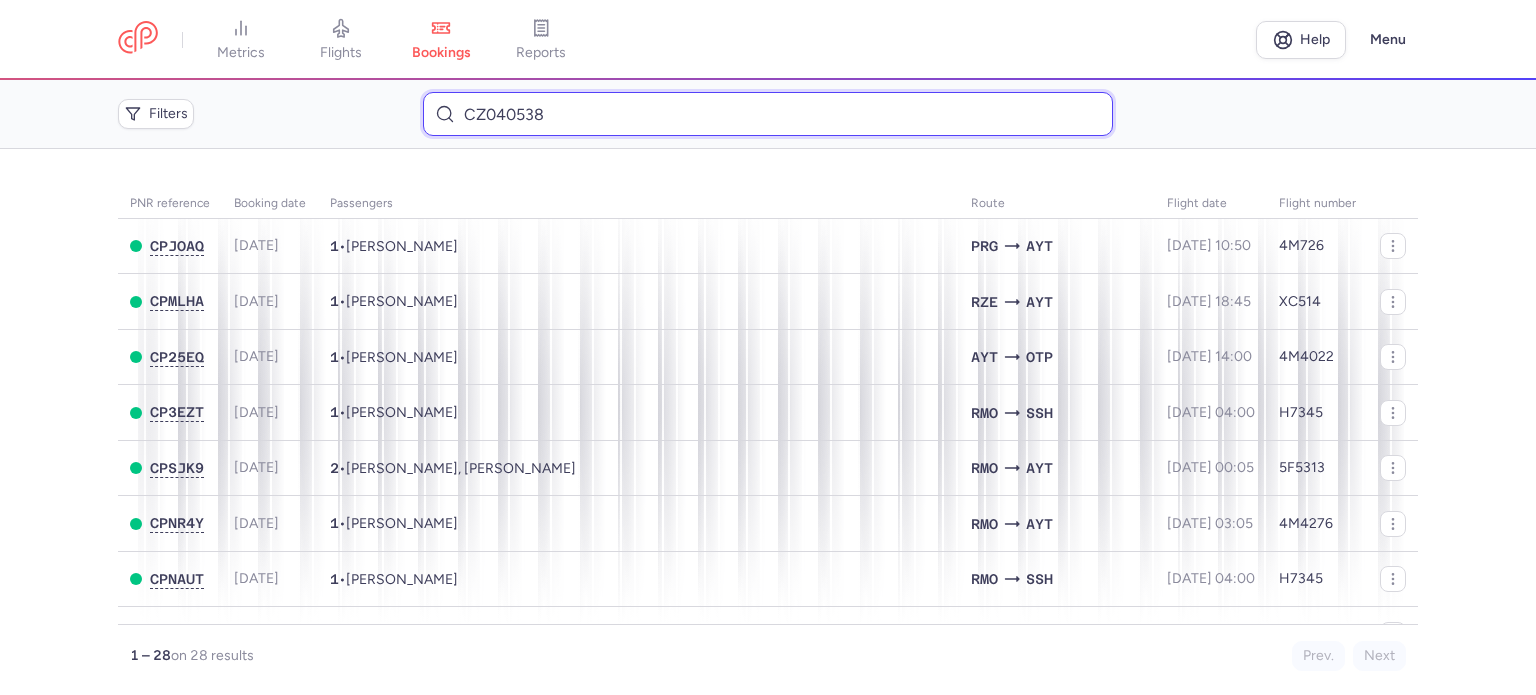 drag, startPoint x: 517, startPoint y: 123, endPoint x: 476, endPoint y: 116, distance: 41.59327 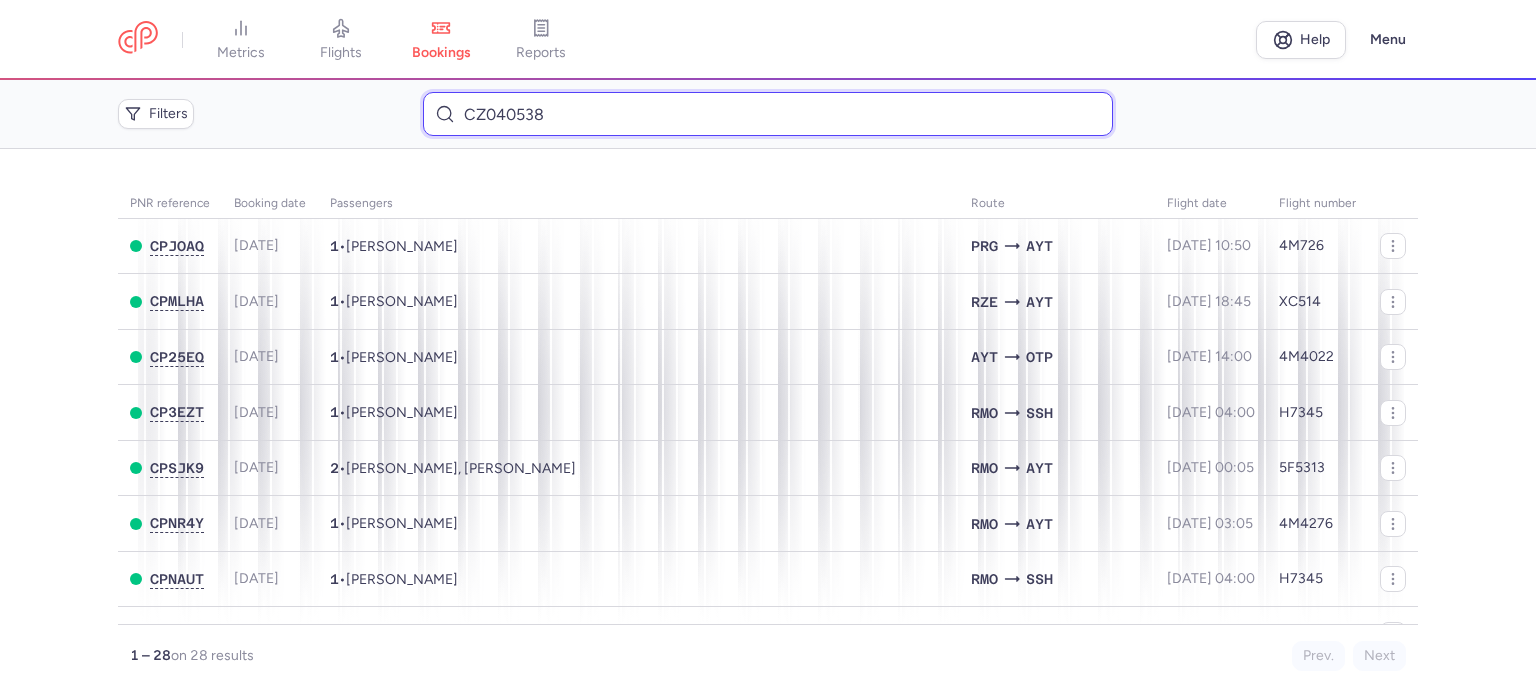 paste on "[PERSON_NAME]" 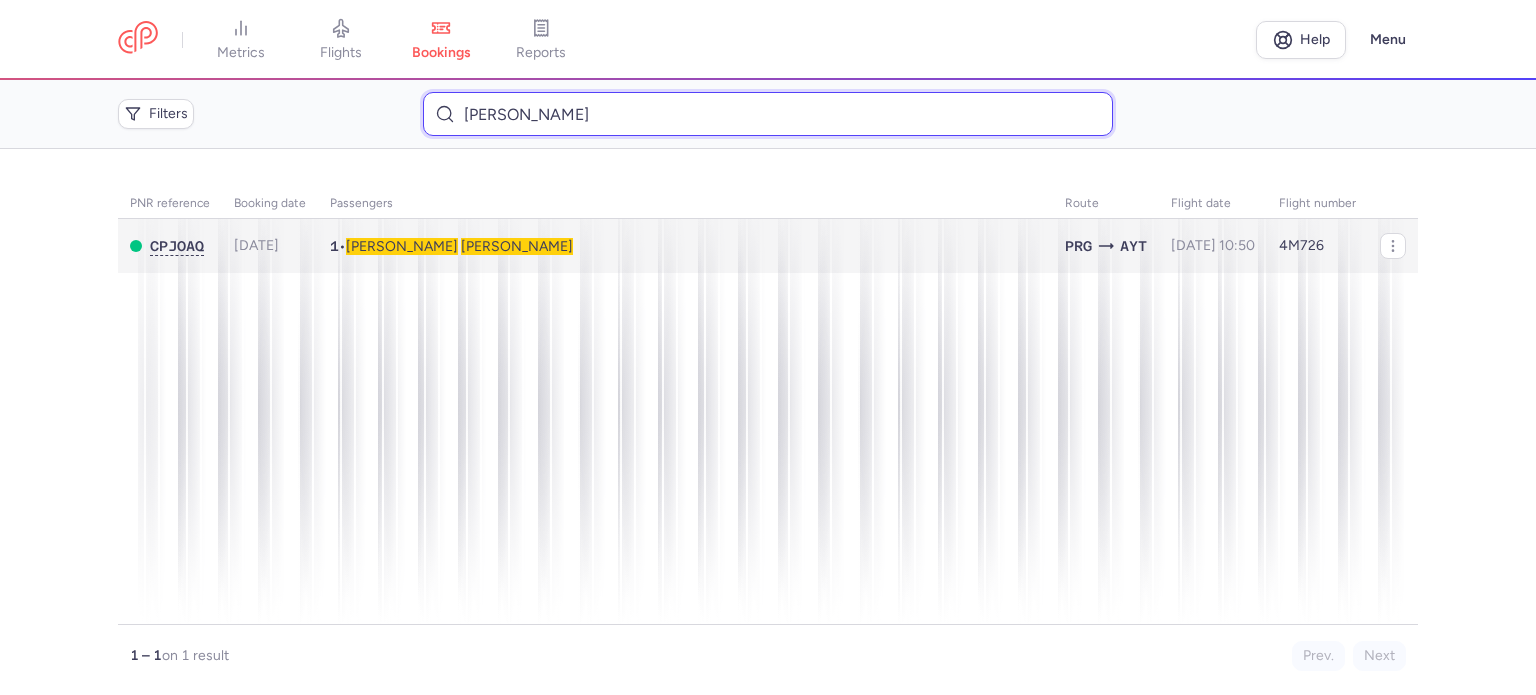 type on "[PERSON_NAME]" 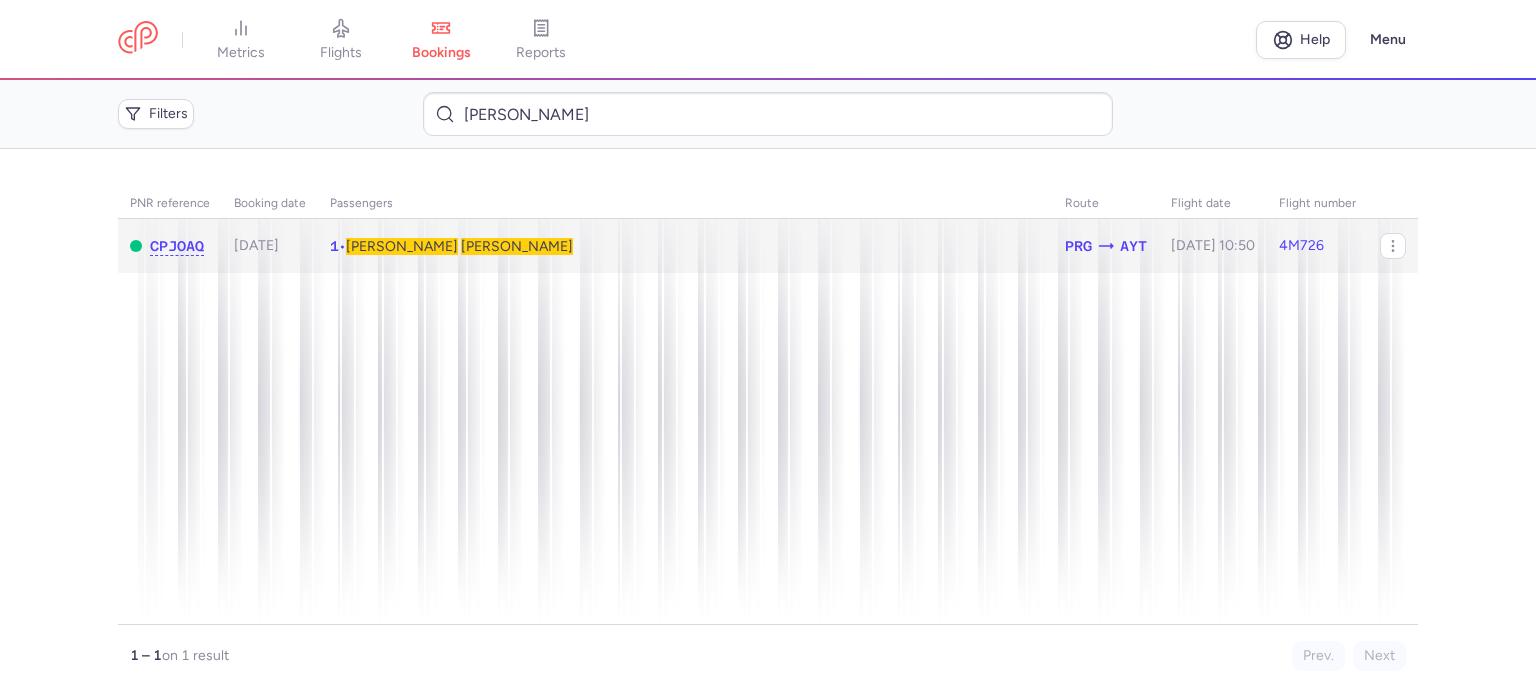 click on "[PERSON_NAME]" at bounding box center [517, 246] 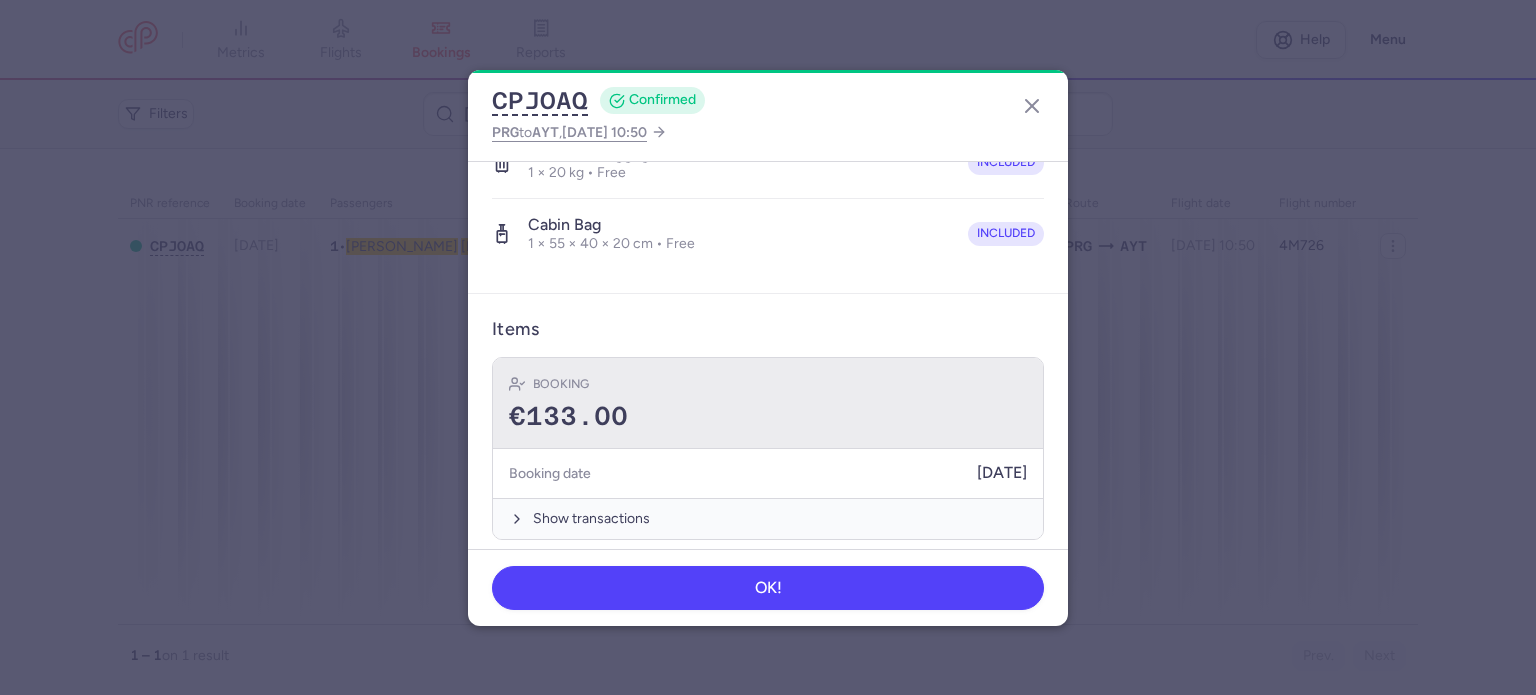 scroll, scrollTop: 423, scrollLeft: 0, axis: vertical 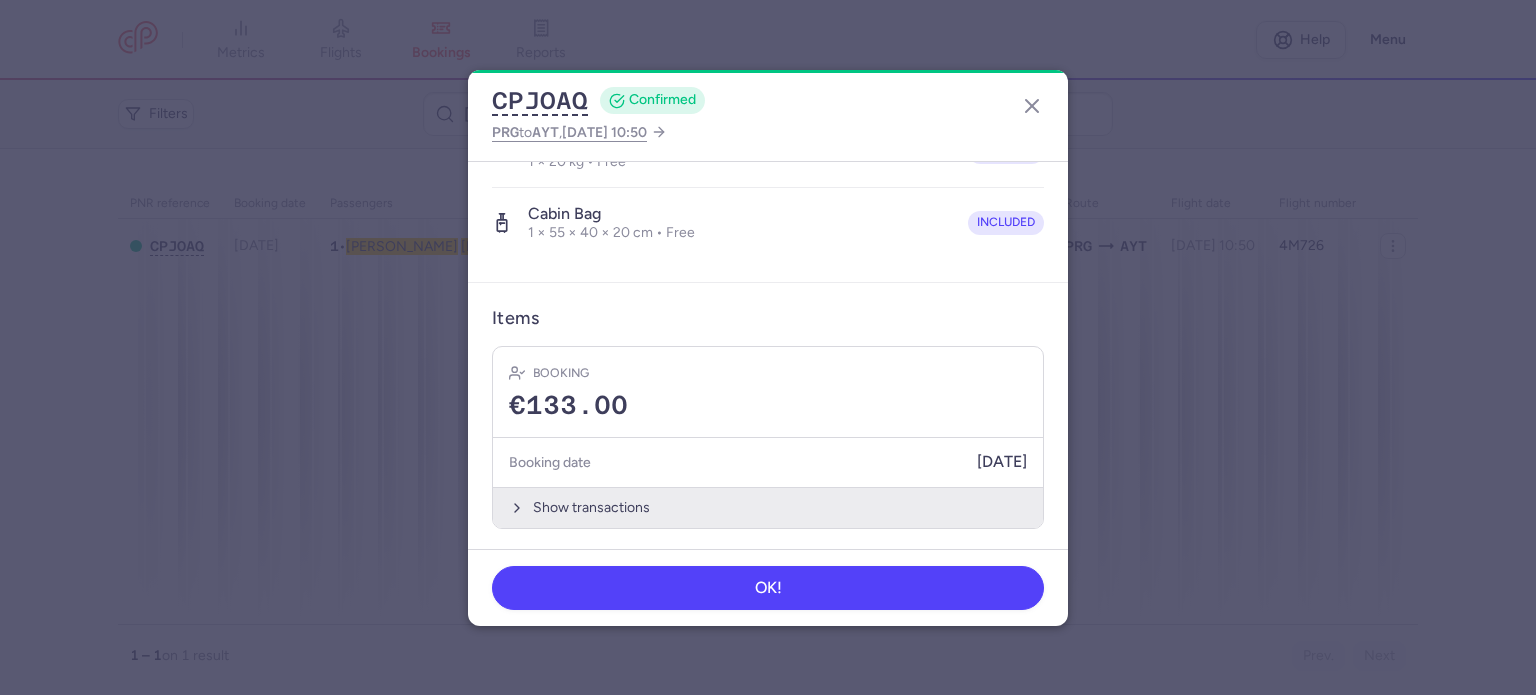 click on "Show transactions" at bounding box center (768, 507) 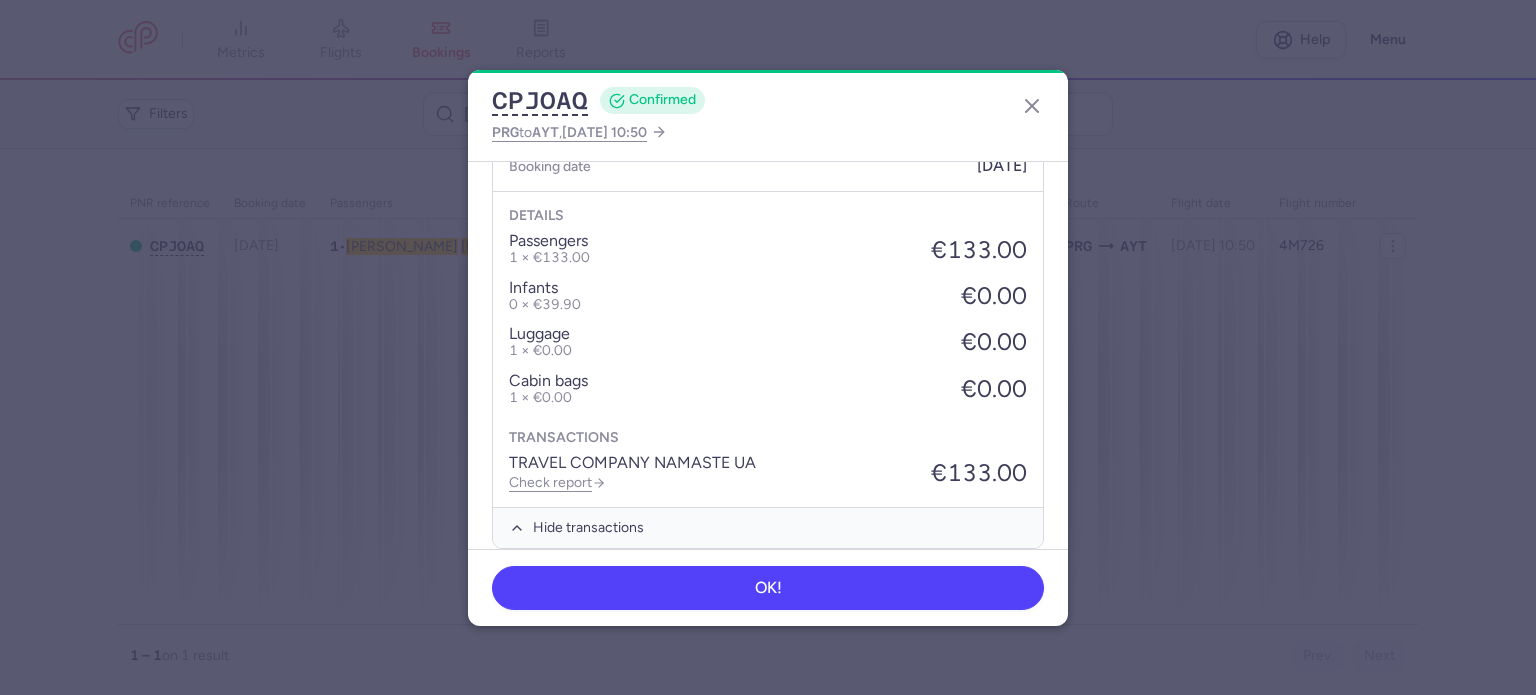 scroll, scrollTop: 723, scrollLeft: 0, axis: vertical 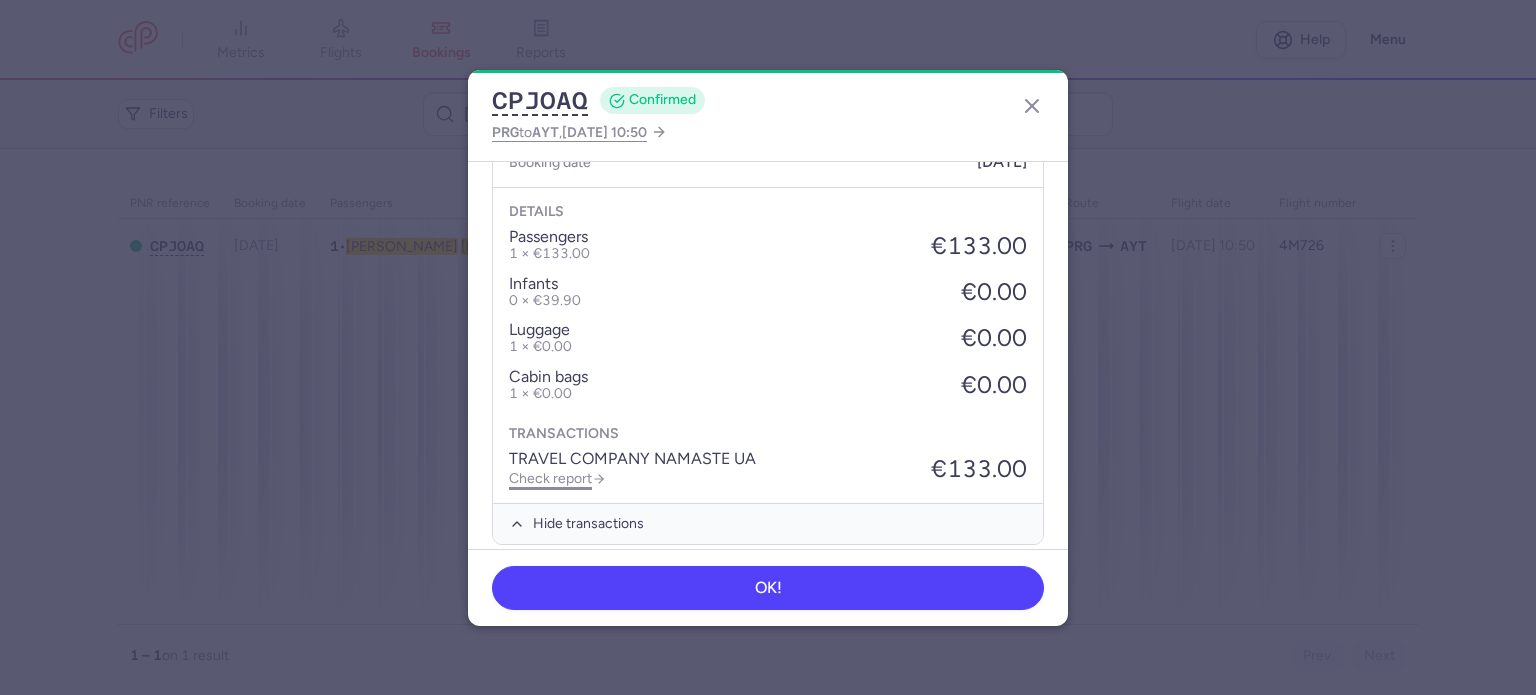 click on "Check report" 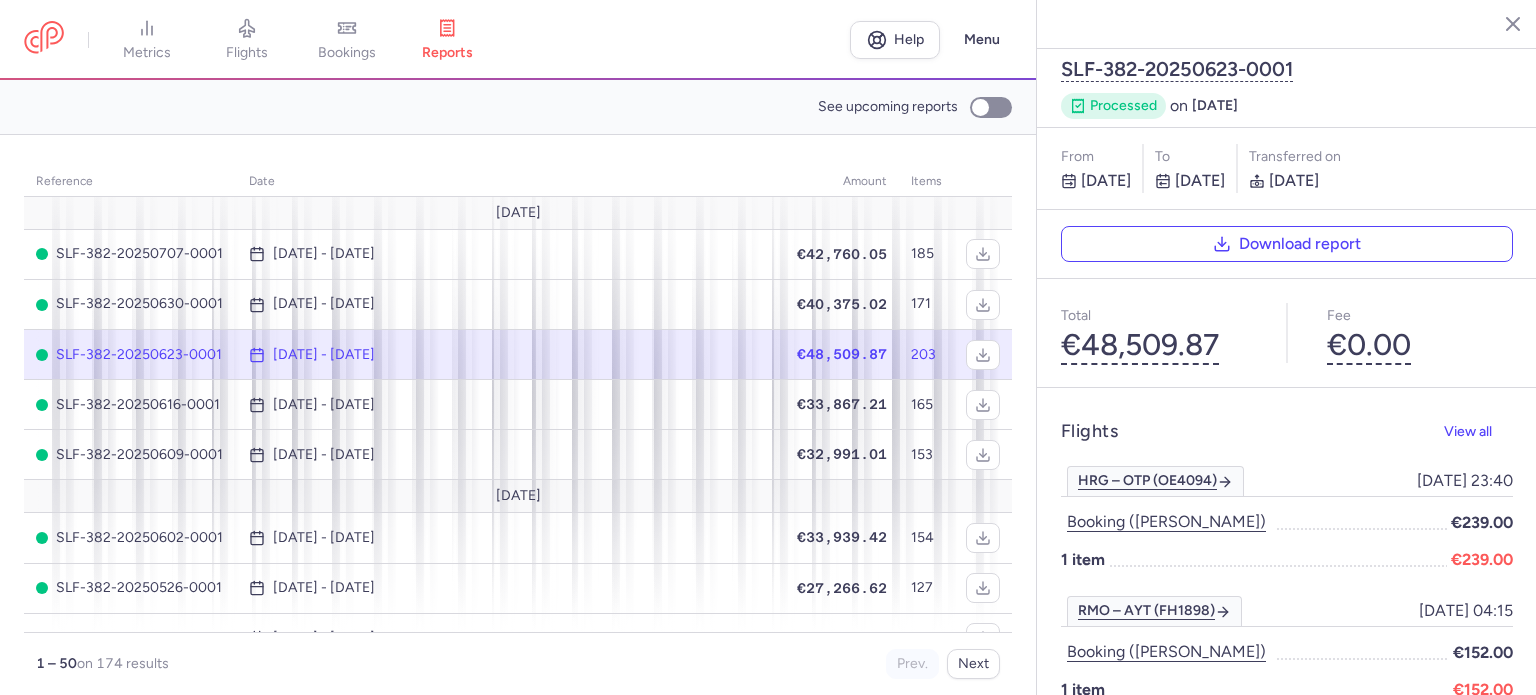 click on "bookings" at bounding box center (347, 53) 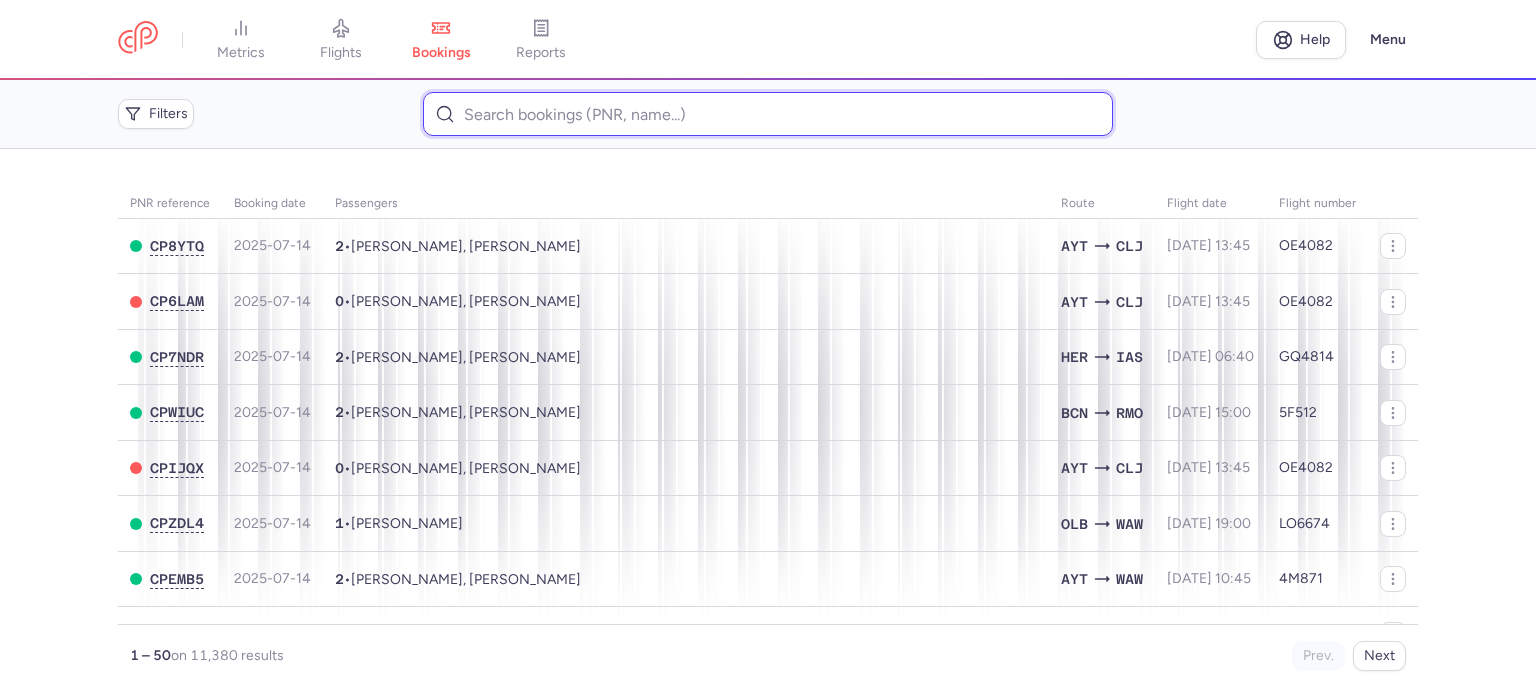 click at bounding box center (767, 114) 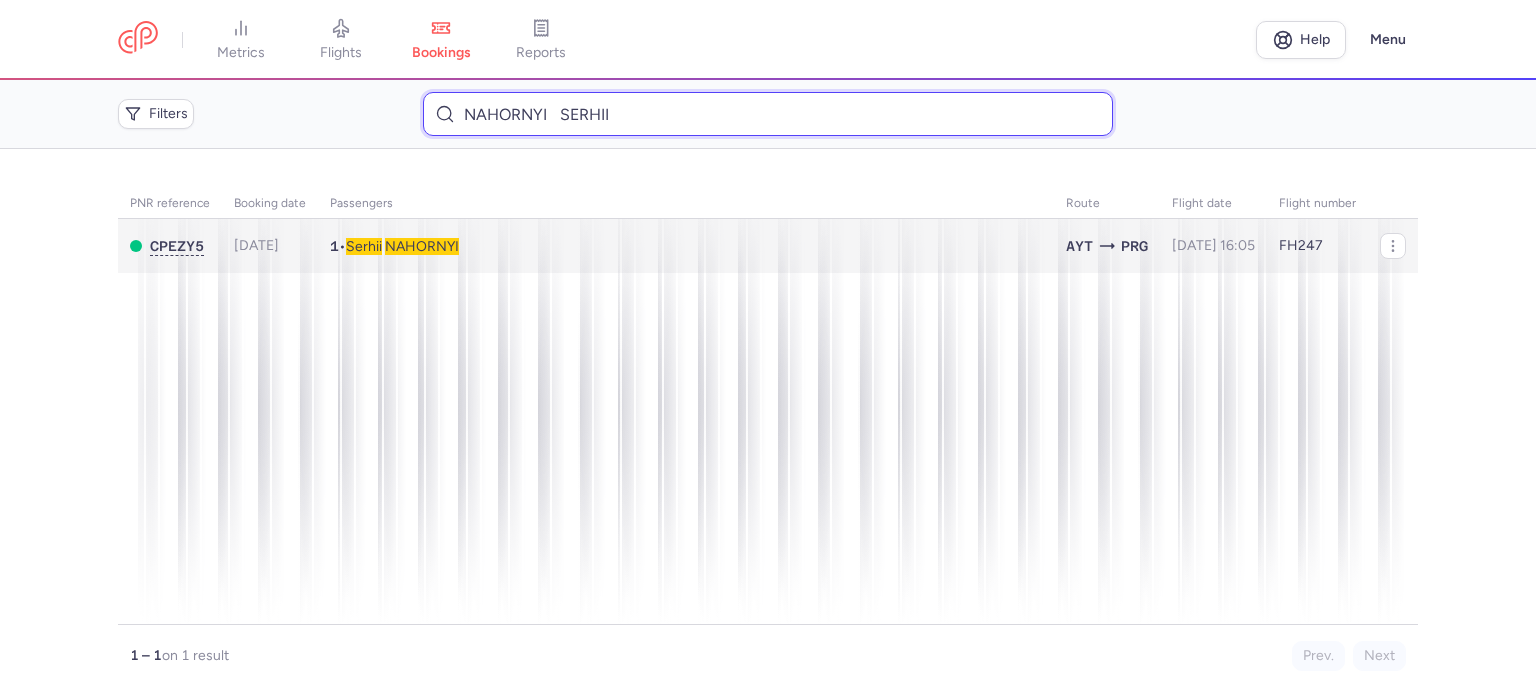 type on "NAHORNYI 	SERHII" 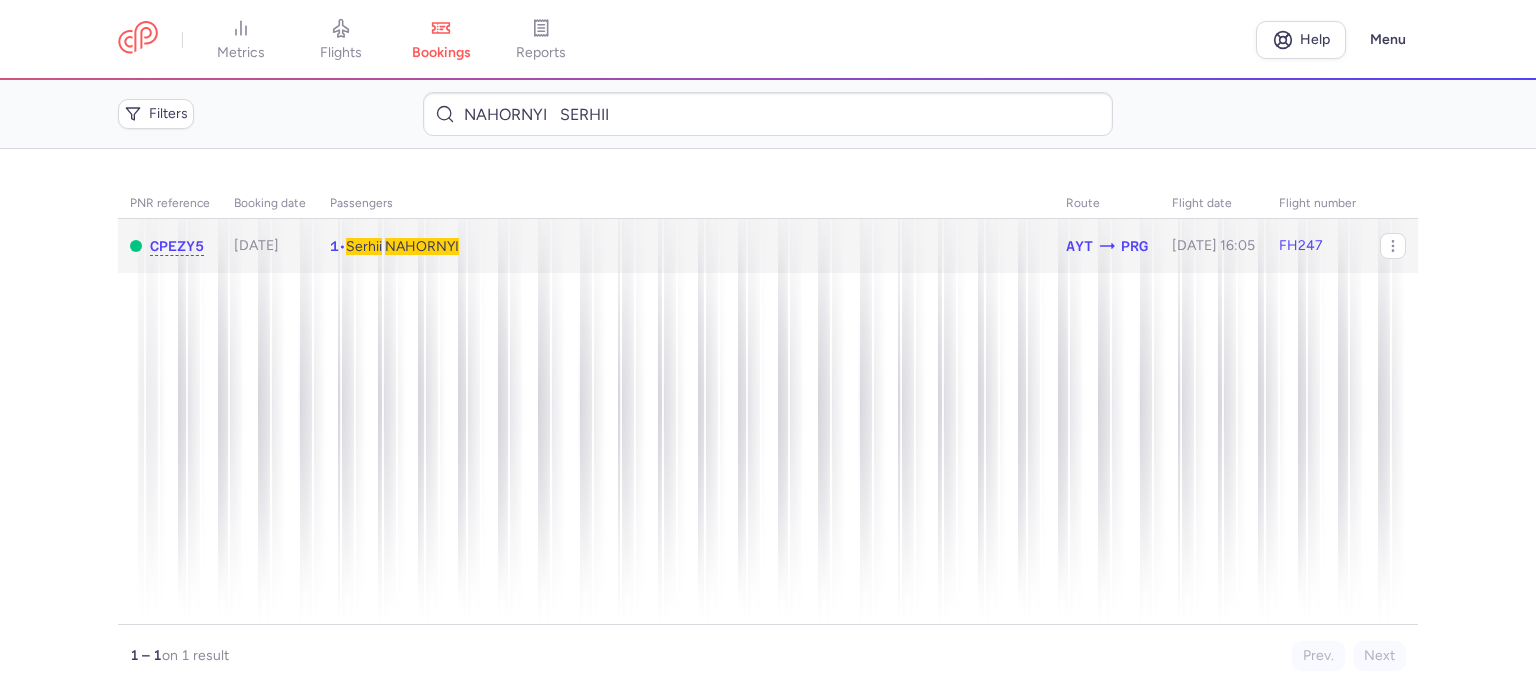 click on "Serhii" at bounding box center [364, 246] 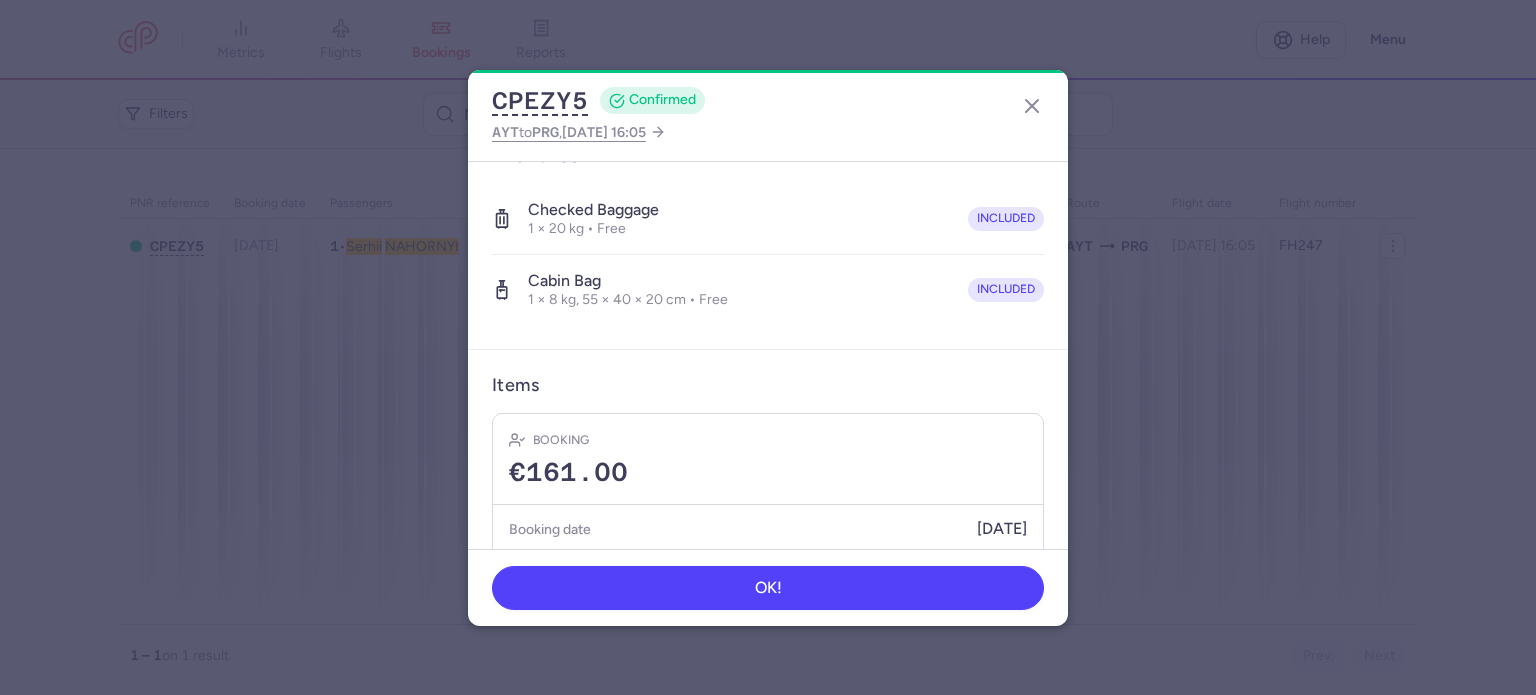 scroll, scrollTop: 423, scrollLeft: 0, axis: vertical 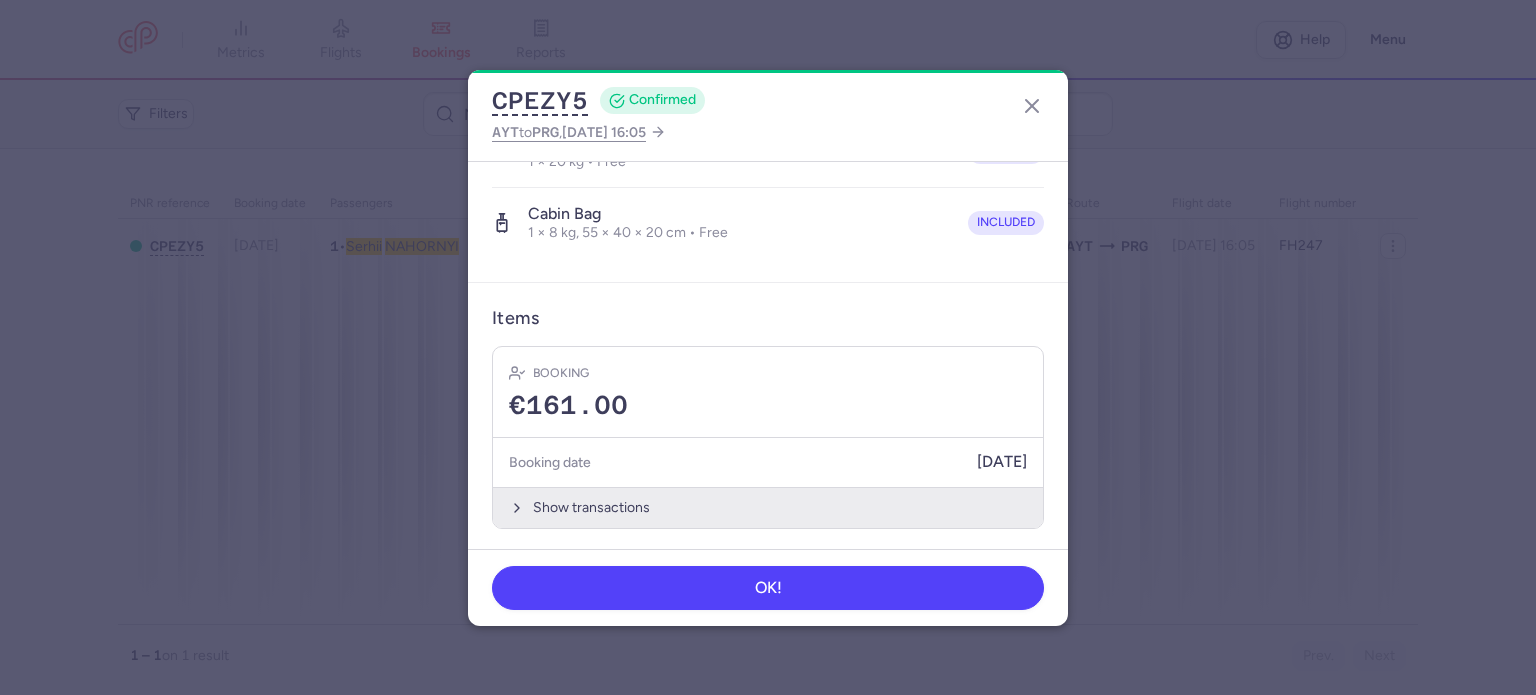 click on "Show transactions" at bounding box center (768, 507) 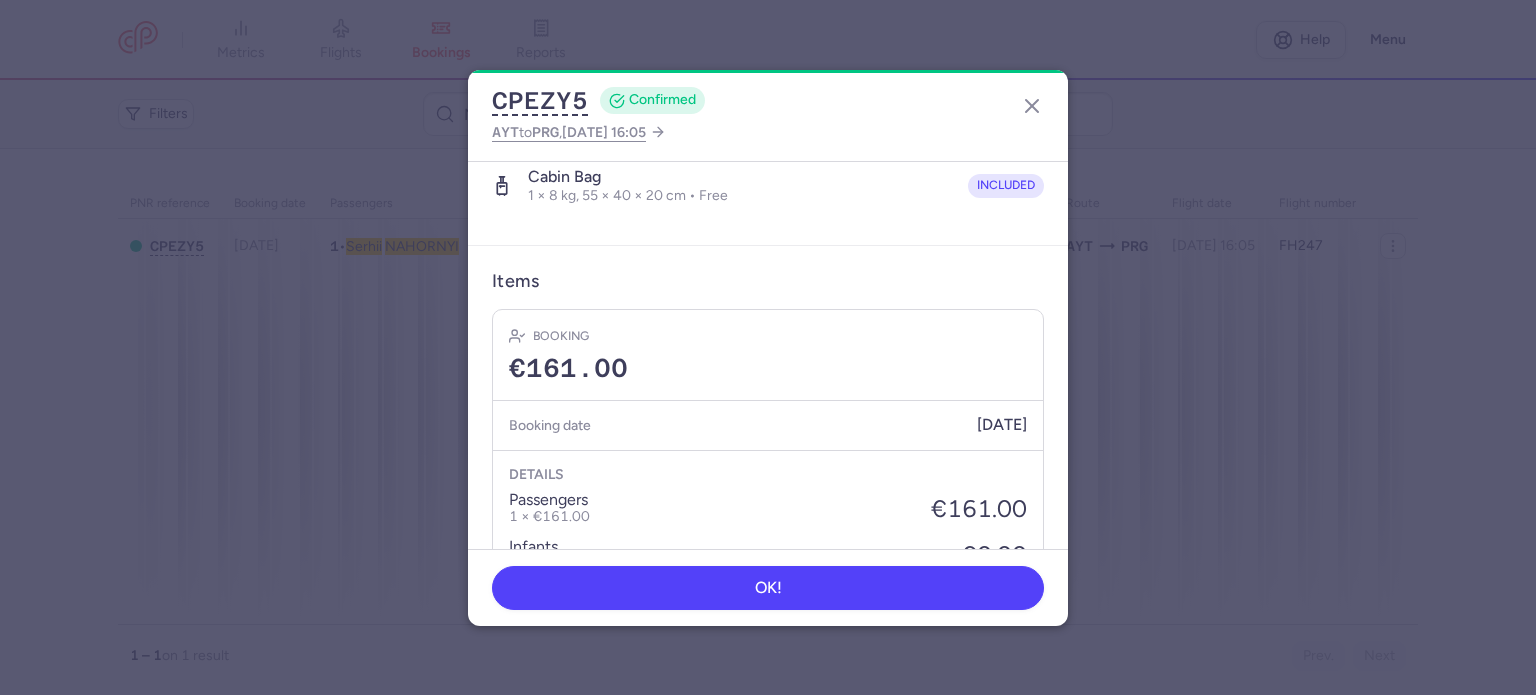 scroll, scrollTop: 723, scrollLeft: 0, axis: vertical 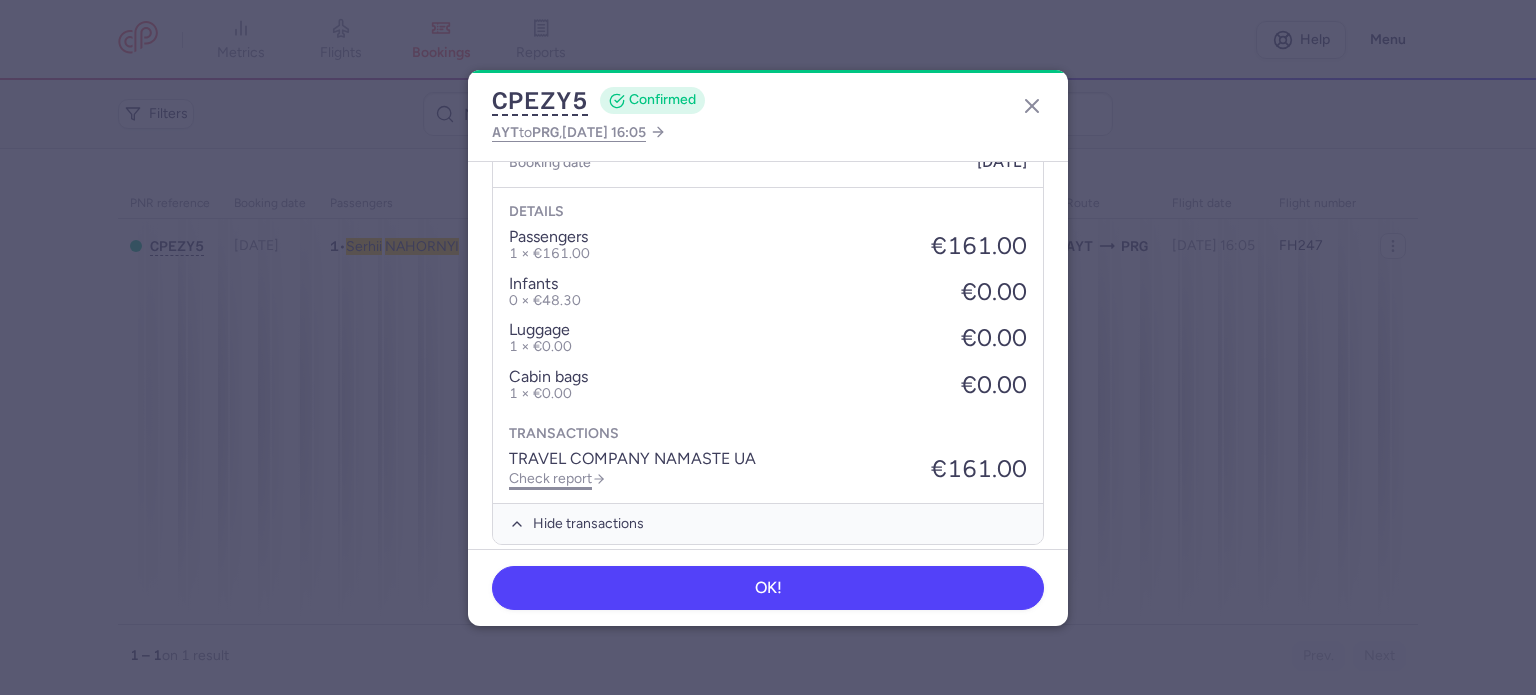 click on "Check report" 